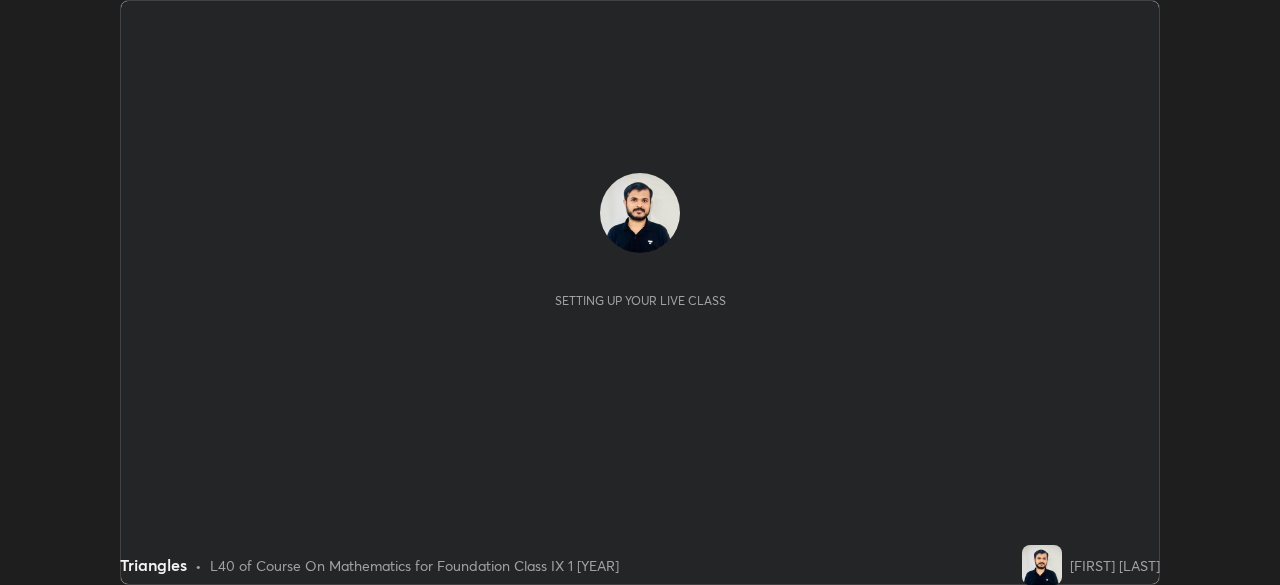 scroll, scrollTop: 0, scrollLeft: 0, axis: both 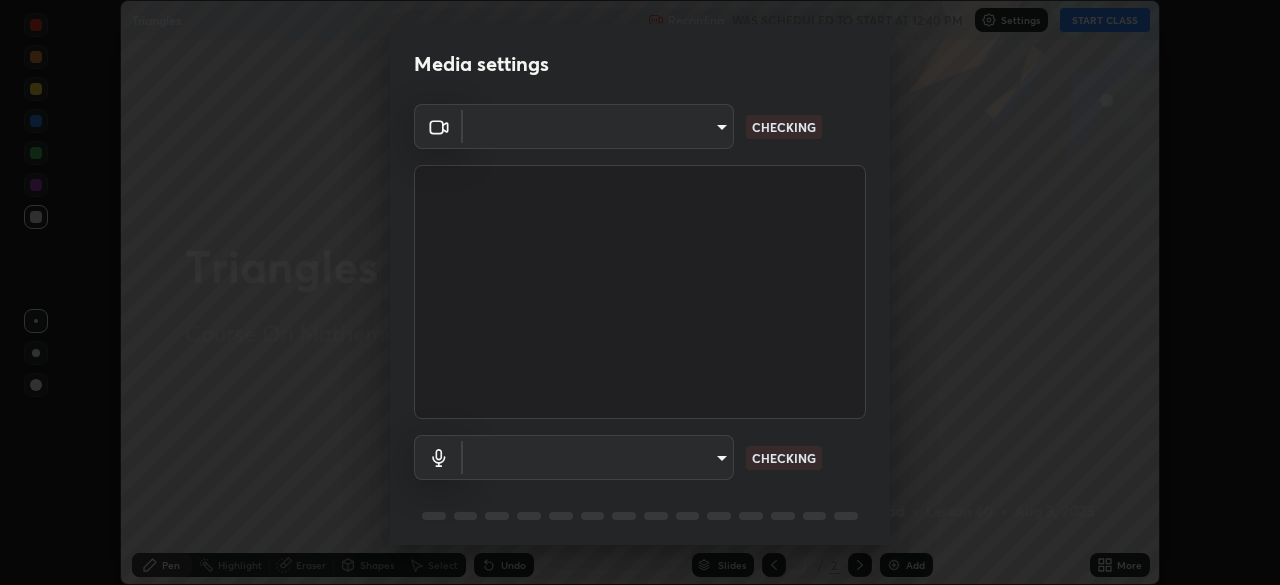 type on "b01729d45edbc9c0263969ae5aeda06708fa428b9a77102190d554404ede5bbd" 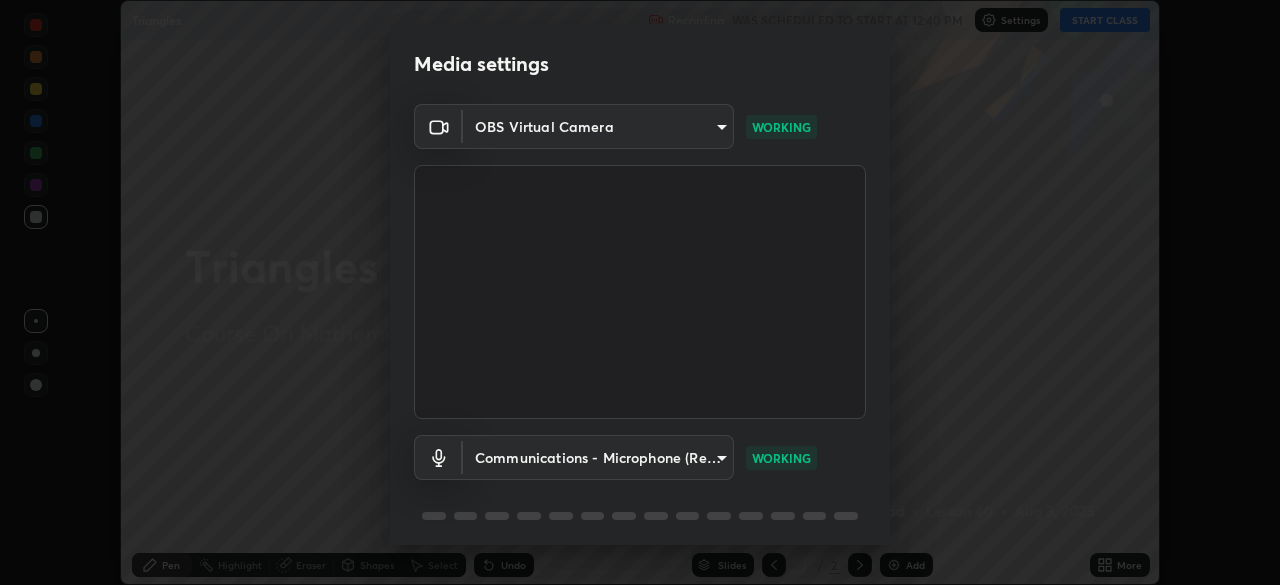 scroll, scrollTop: 71, scrollLeft: 0, axis: vertical 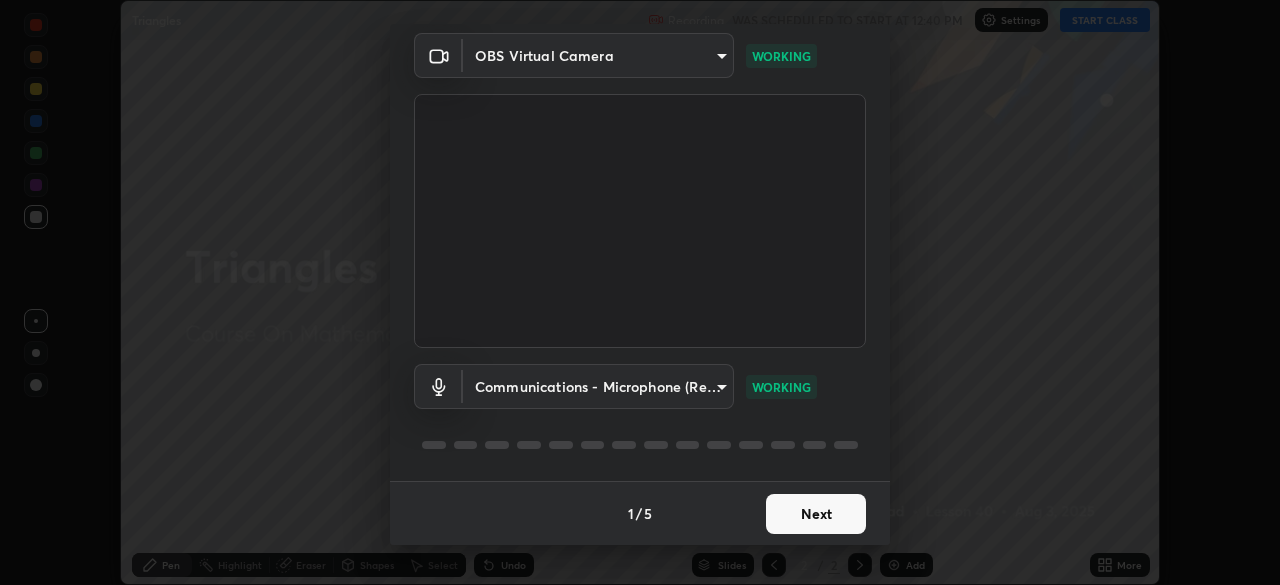 click on "Next" at bounding box center [816, 514] 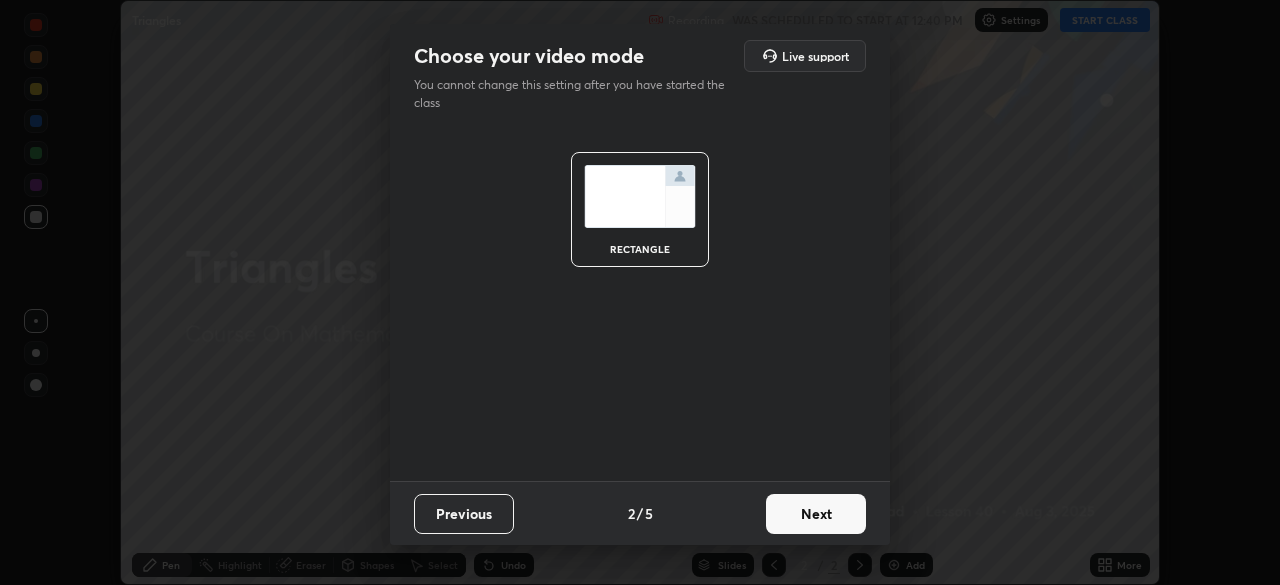 scroll, scrollTop: 0, scrollLeft: 0, axis: both 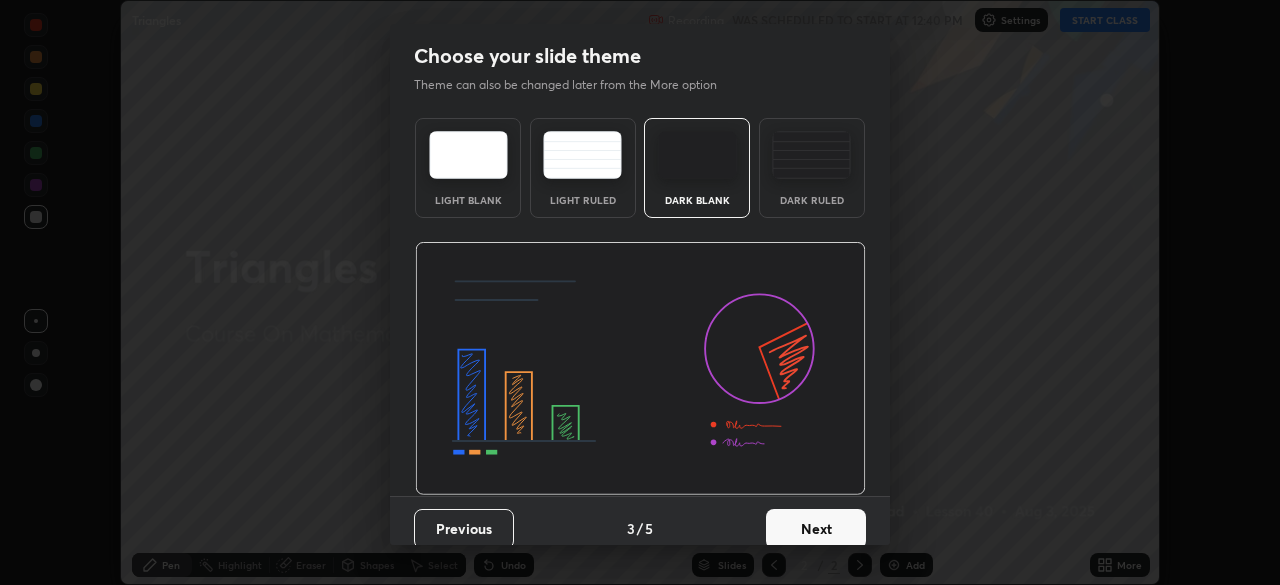 click on "Next" at bounding box center [816, 529] 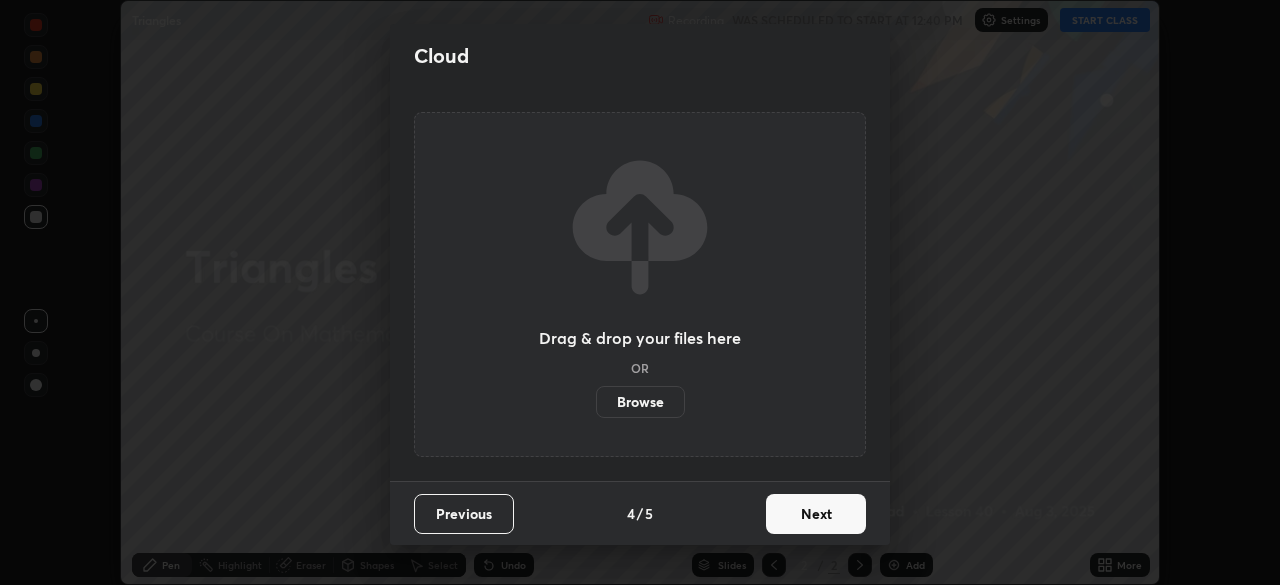 click on "Next" at bounding box center [816, 514] 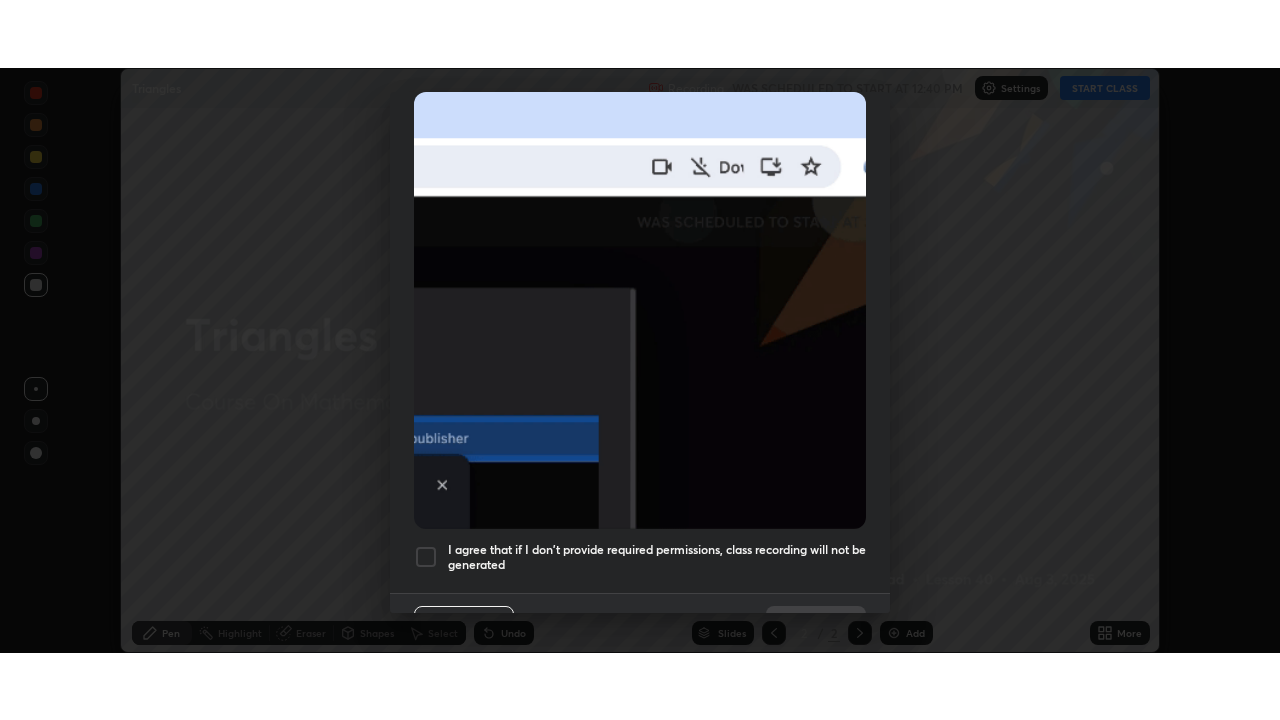 scroll, scrollTop: 479, scrollLeft: 0, axis: vertical 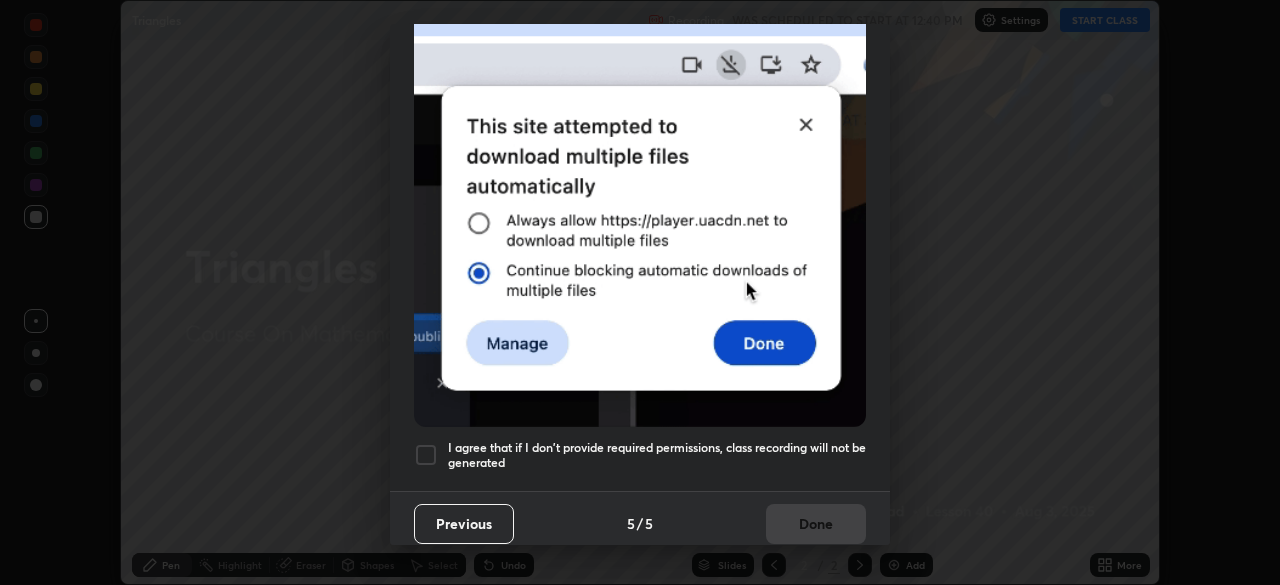 click at bounding box center (426, 455) 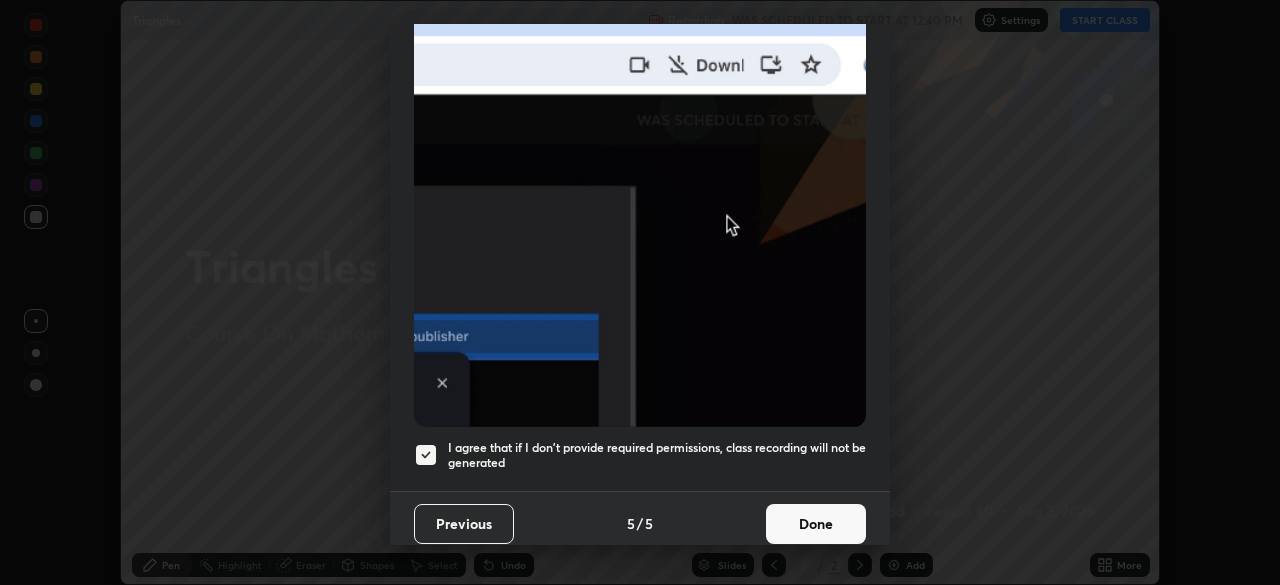 click on "Done" at bounding box center [816, 524] 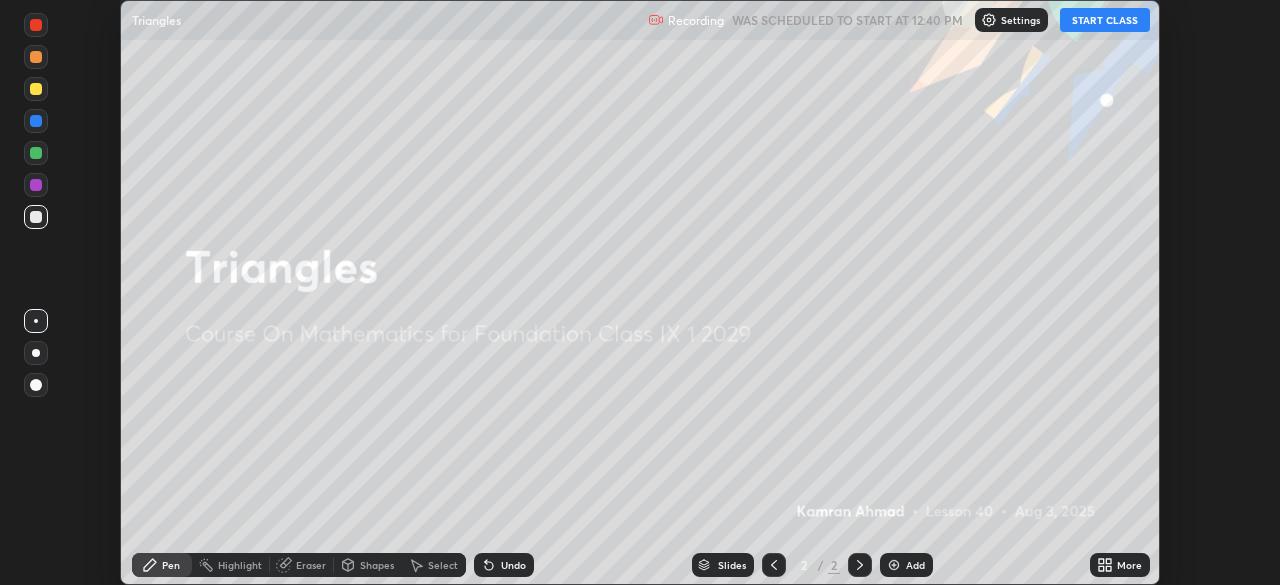 click on "More" at bounding box center [1120, 565] 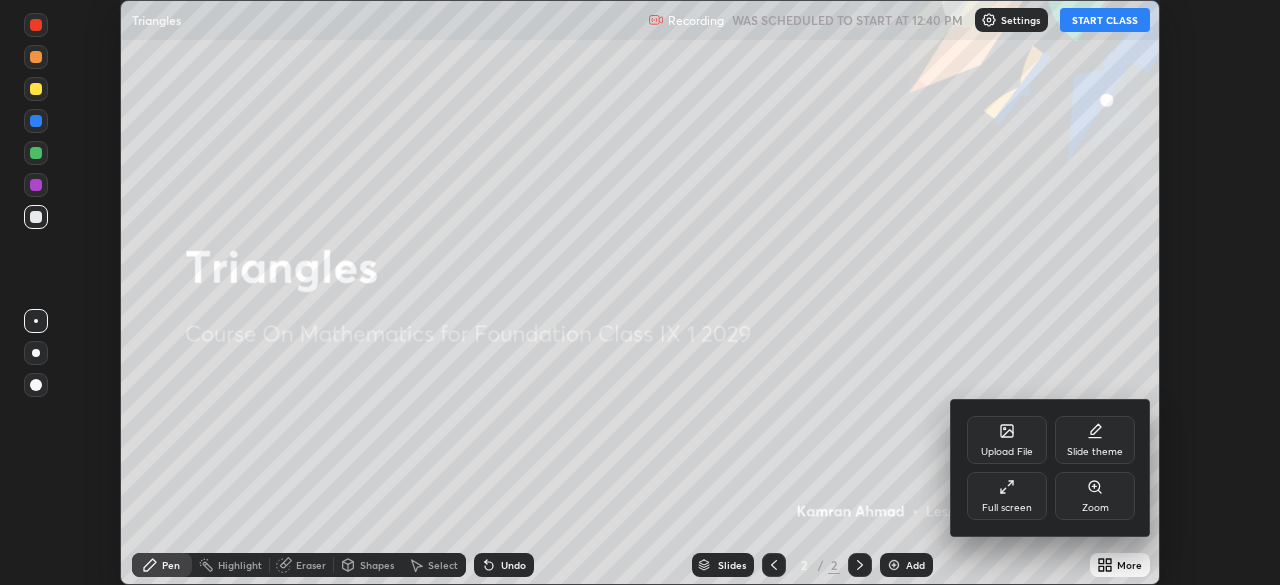 click on "Full screen" at bounding box center (1007, 508) 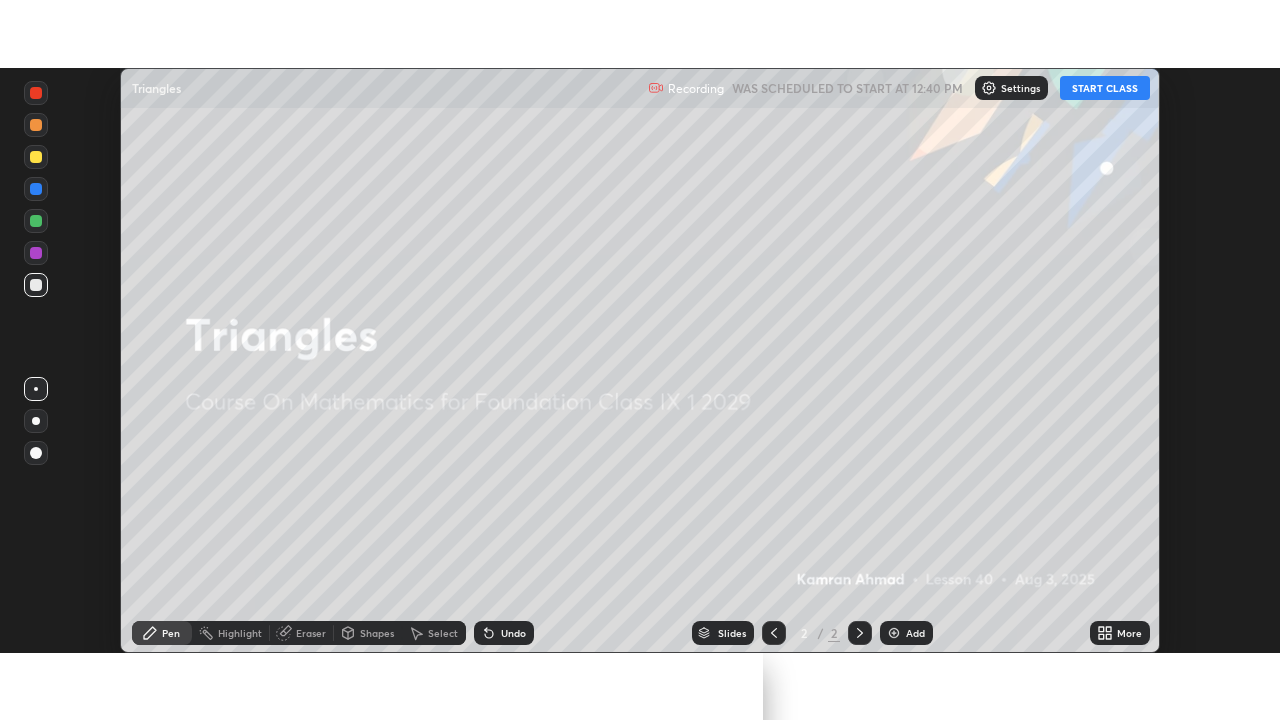 scroll, scrollTop: 99280, scrollLeft: 98720, axis: both 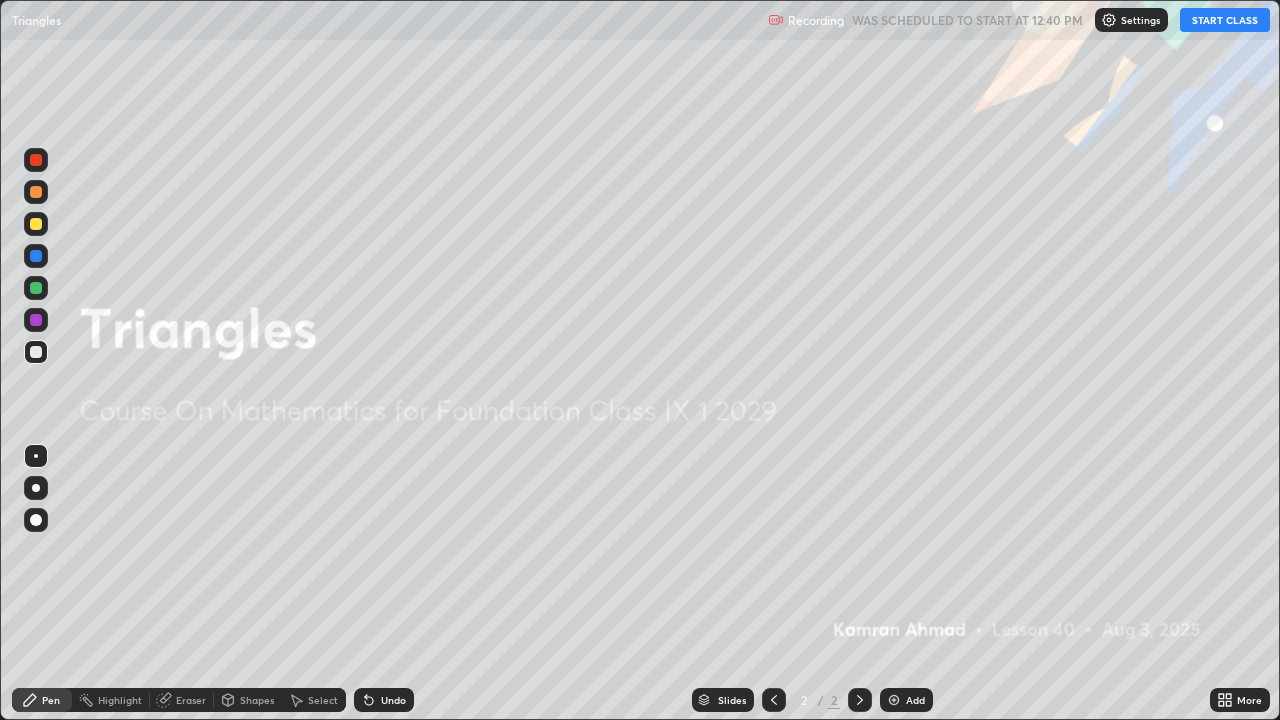 click on "START CLASS" at bounding box center [1225, 20] 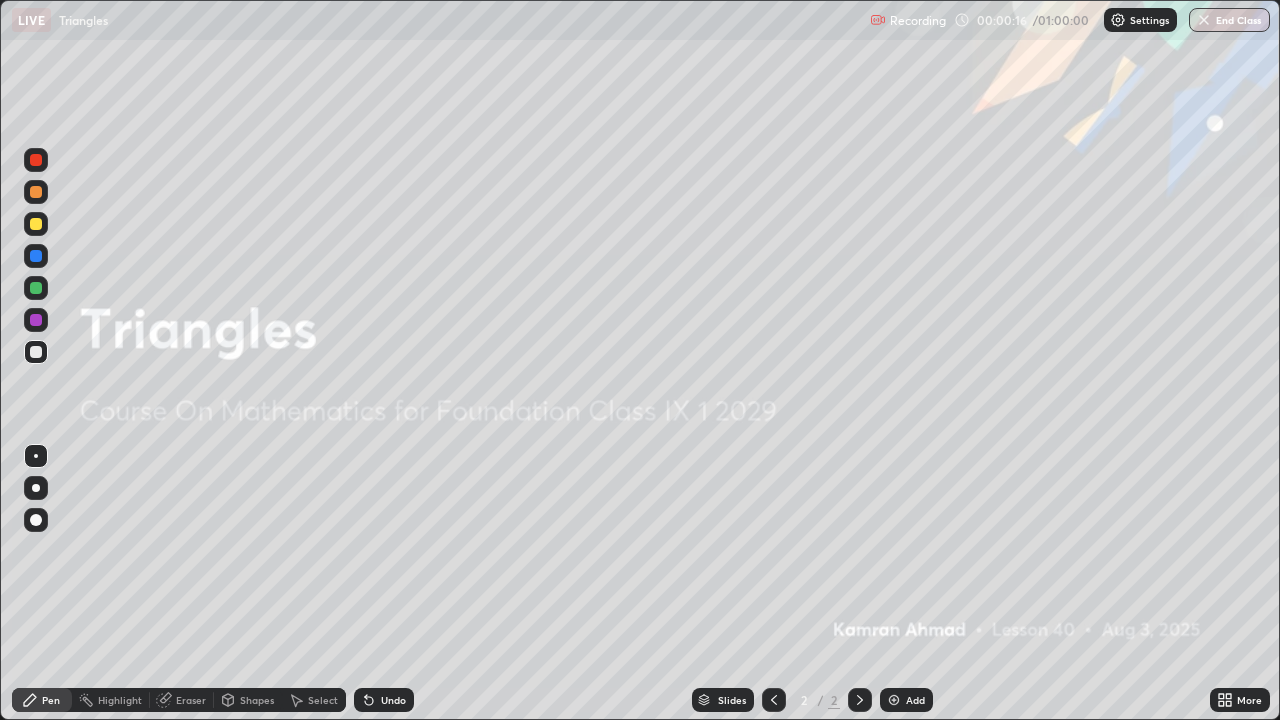 click at bounding box center [894, 700] 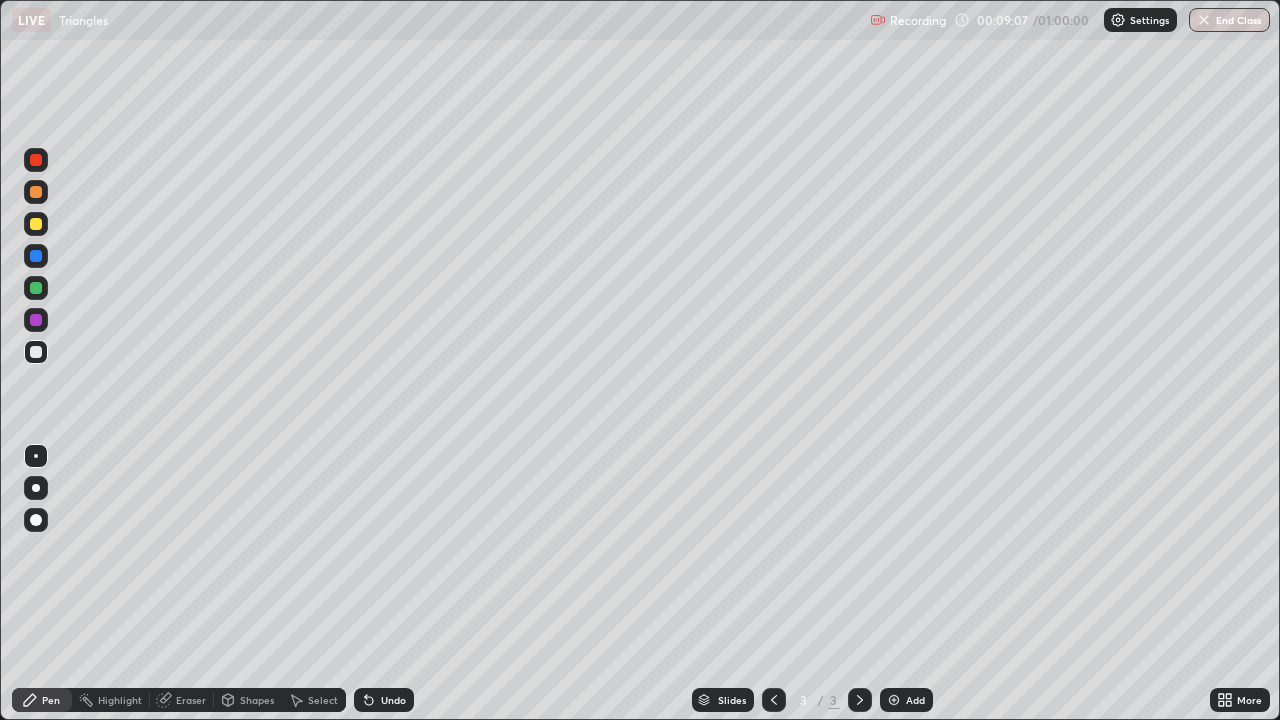click on "Eraser" at bounding box center (191, 700) 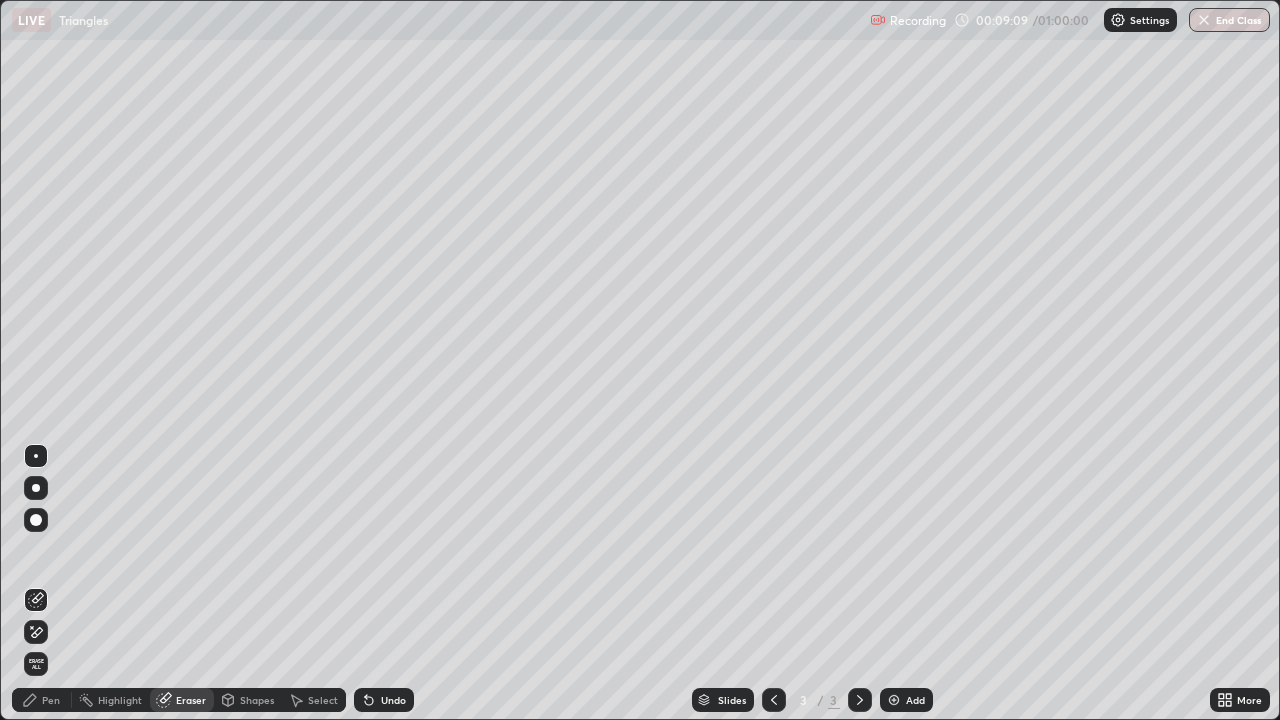 click 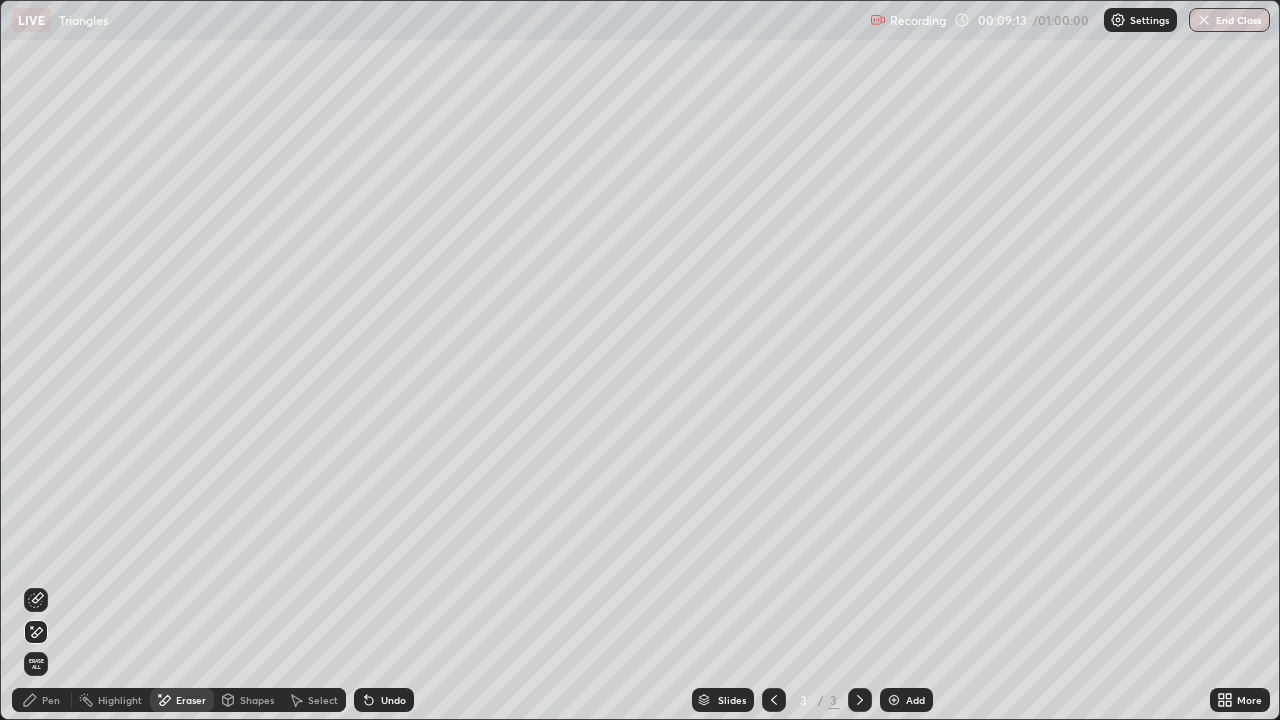 click on "Pen" at bounding box center [42, 700] 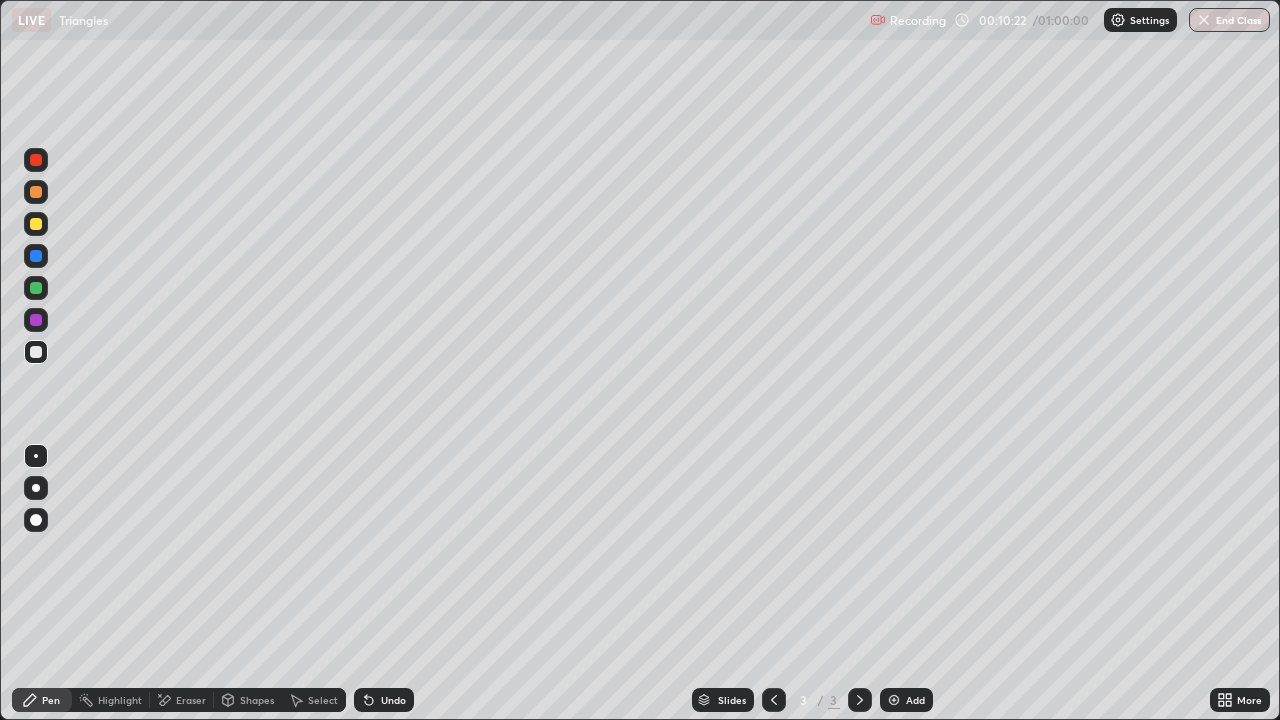 click at bounding box center (36, 256) 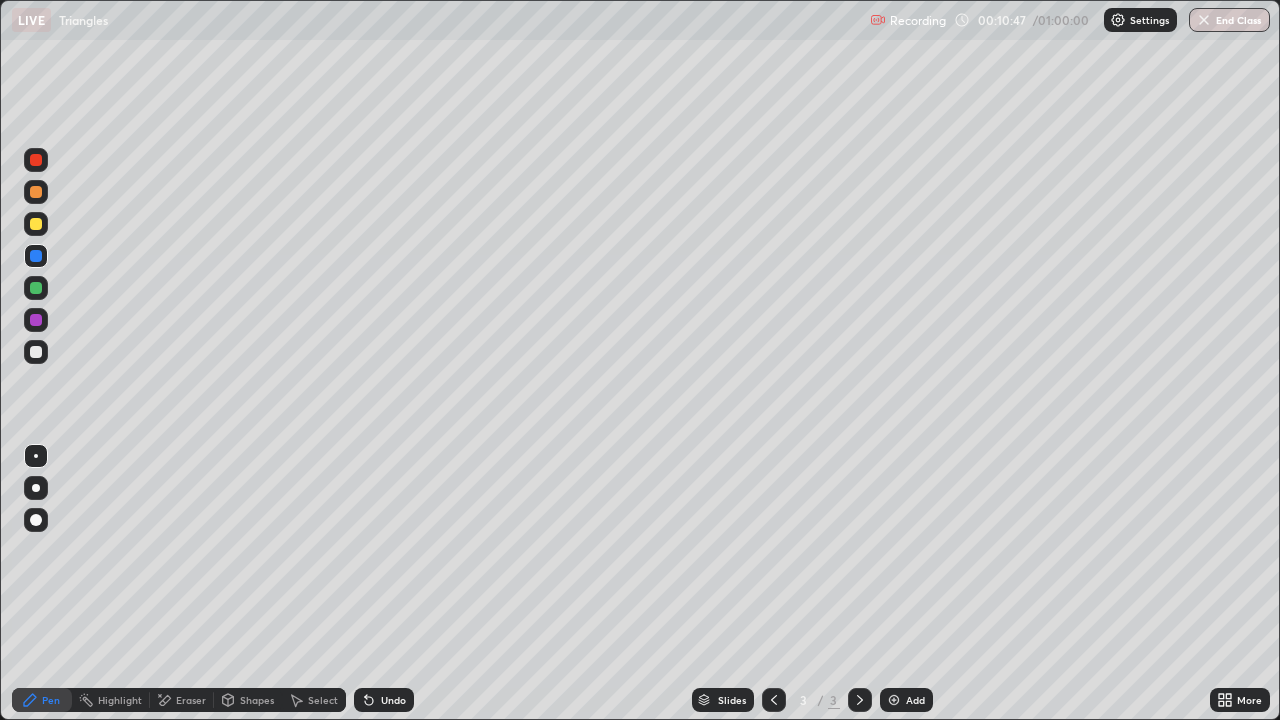 click 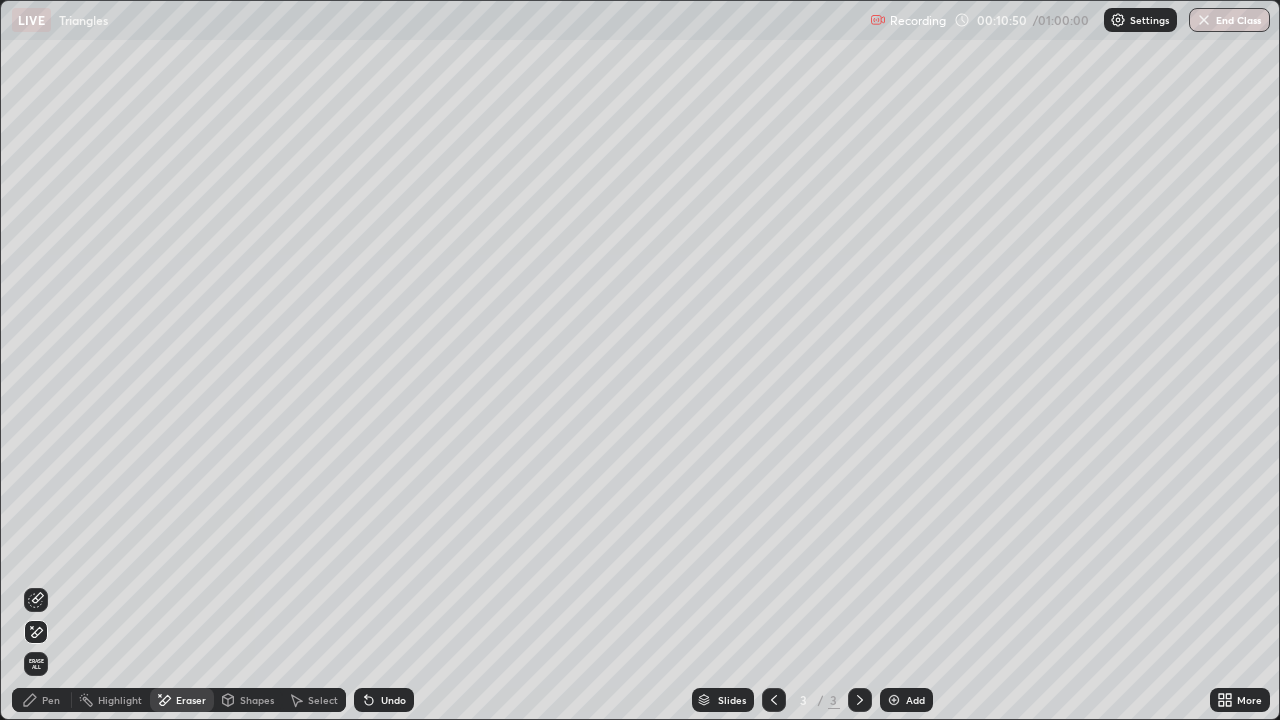 click on "Pen" at bounding box center (51, 700) 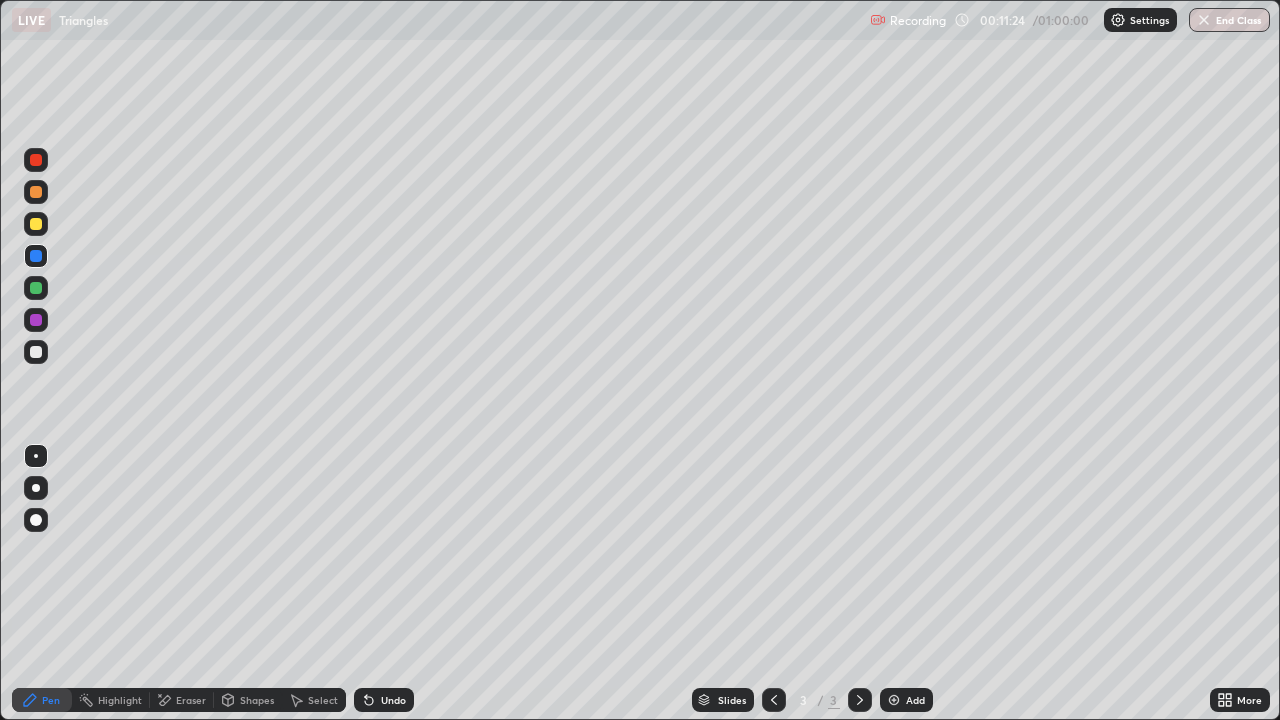 click on "Eraser" at bounding box center [182, 700] 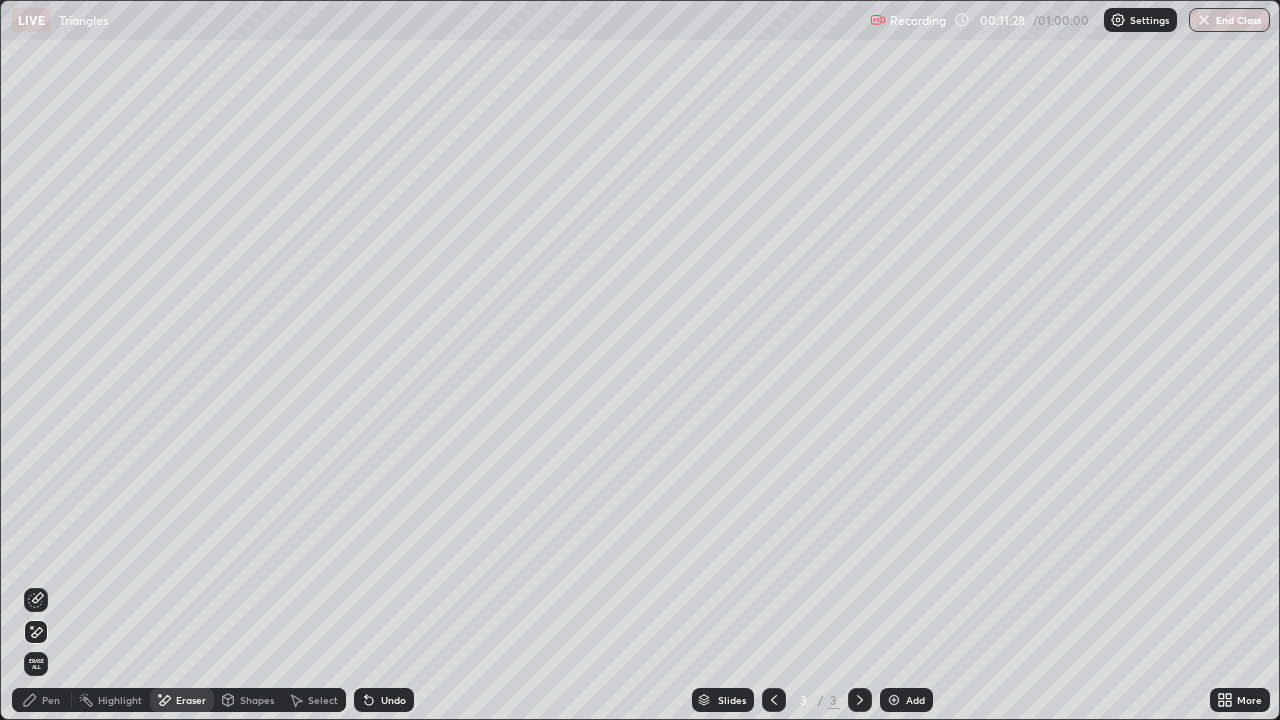 click on "Pen" at bounding box center [51, 700] 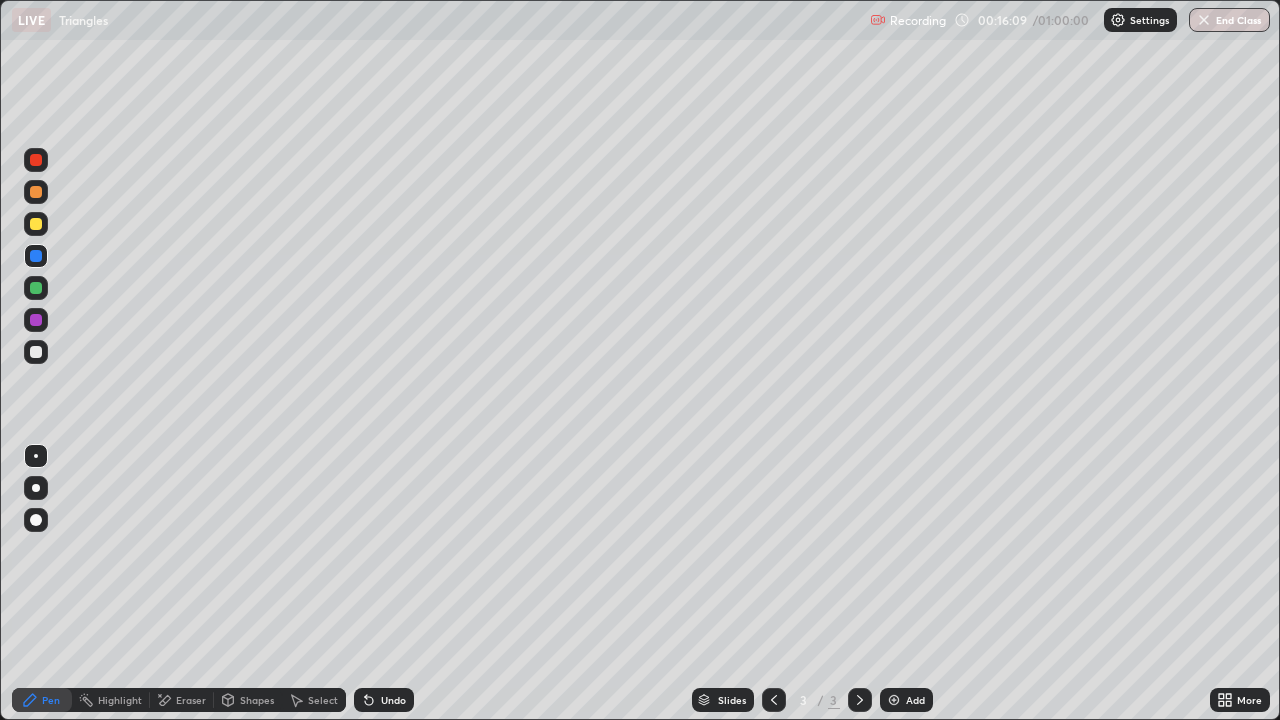 click on "Eraser" at bounding box center (191, 700) 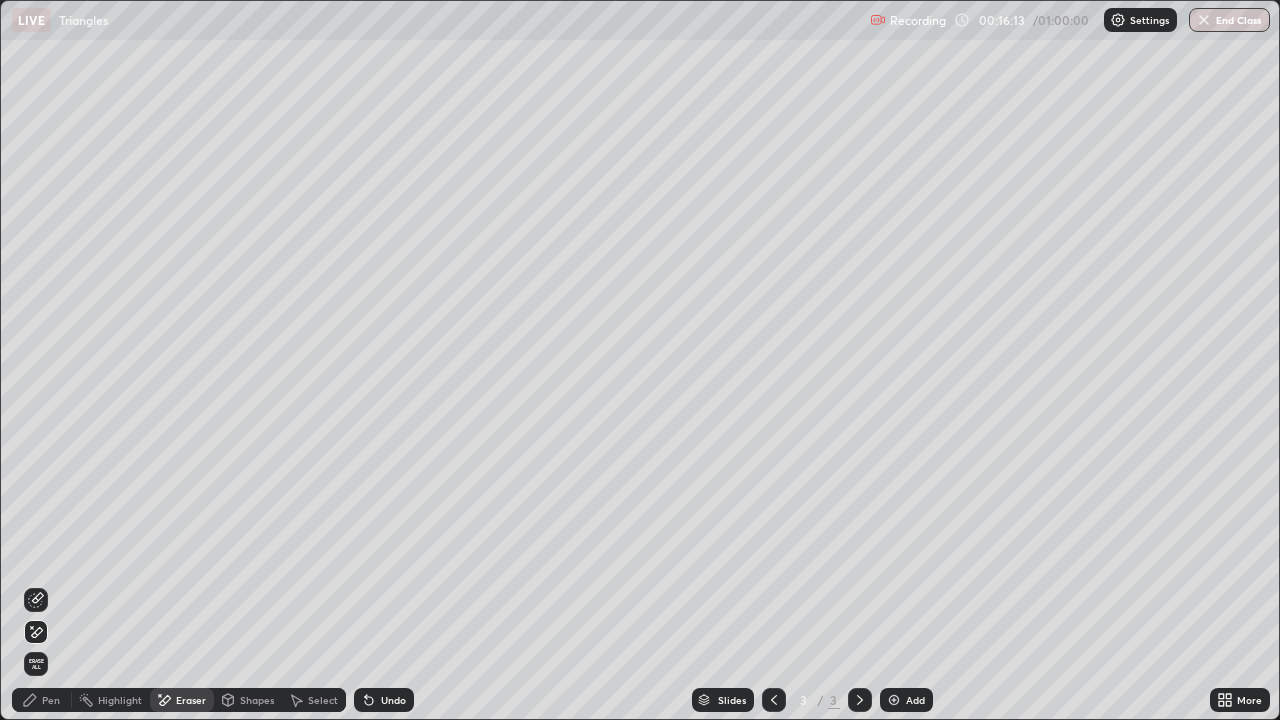click on "Pen" at bounding box center [42, 700] 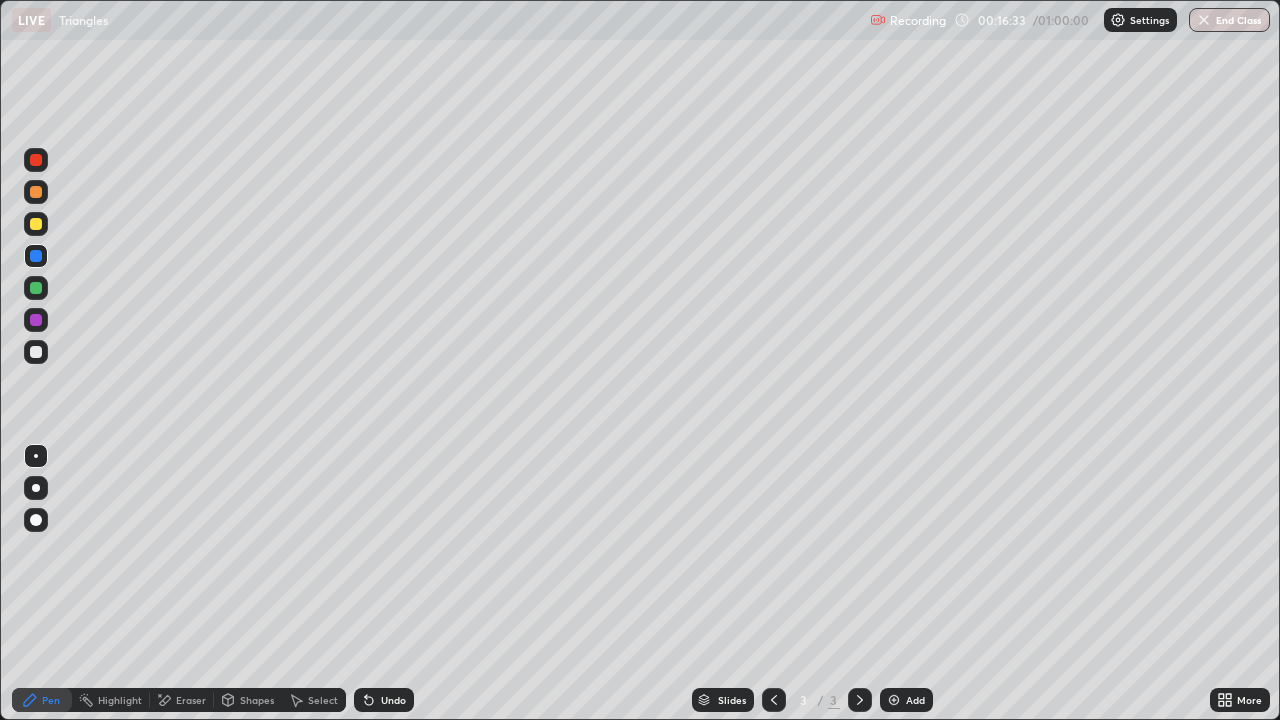 click at bounding box center (36, 224) 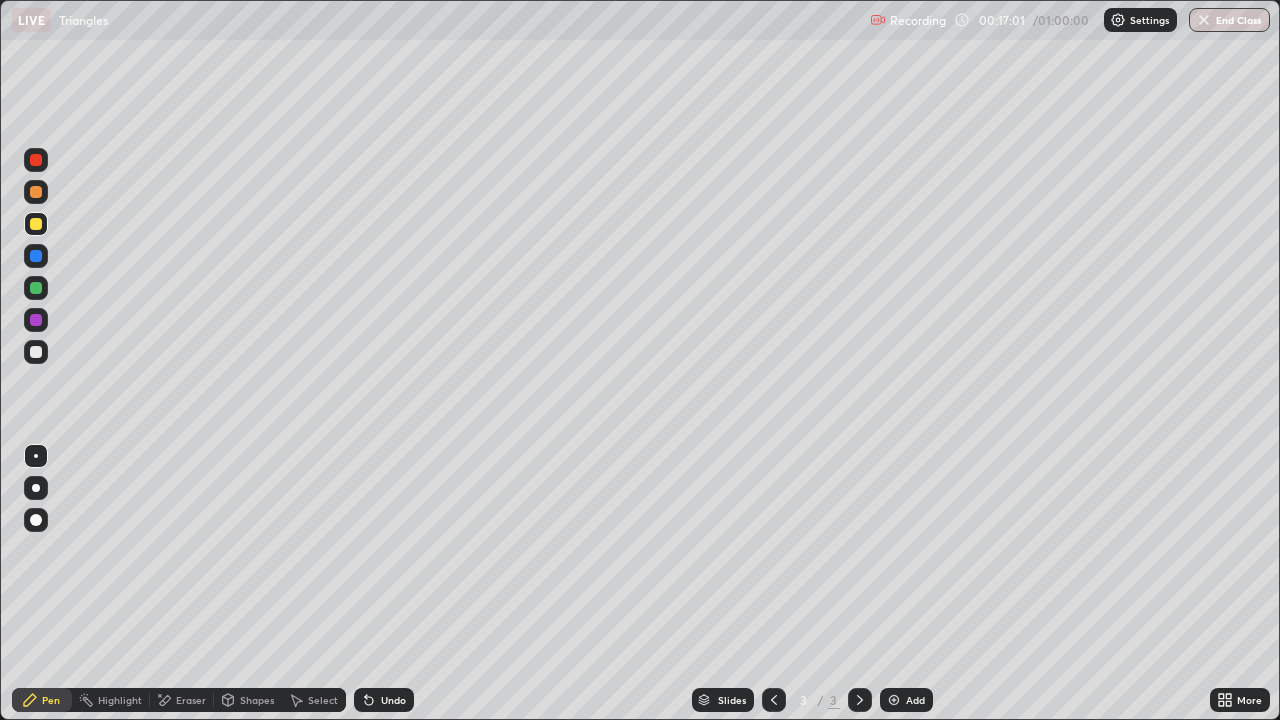 click on "Undo" at bounding box center [393, 700] 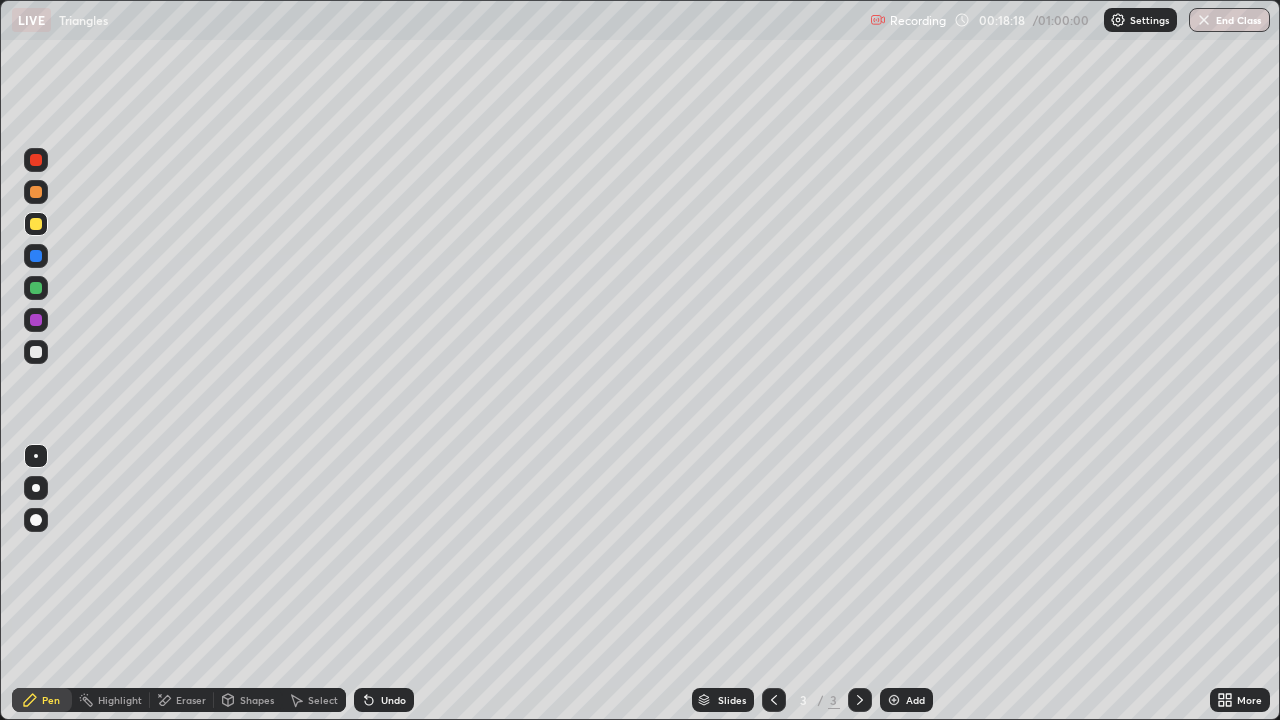 click on "Eraser" at bounding box center [191, 700] 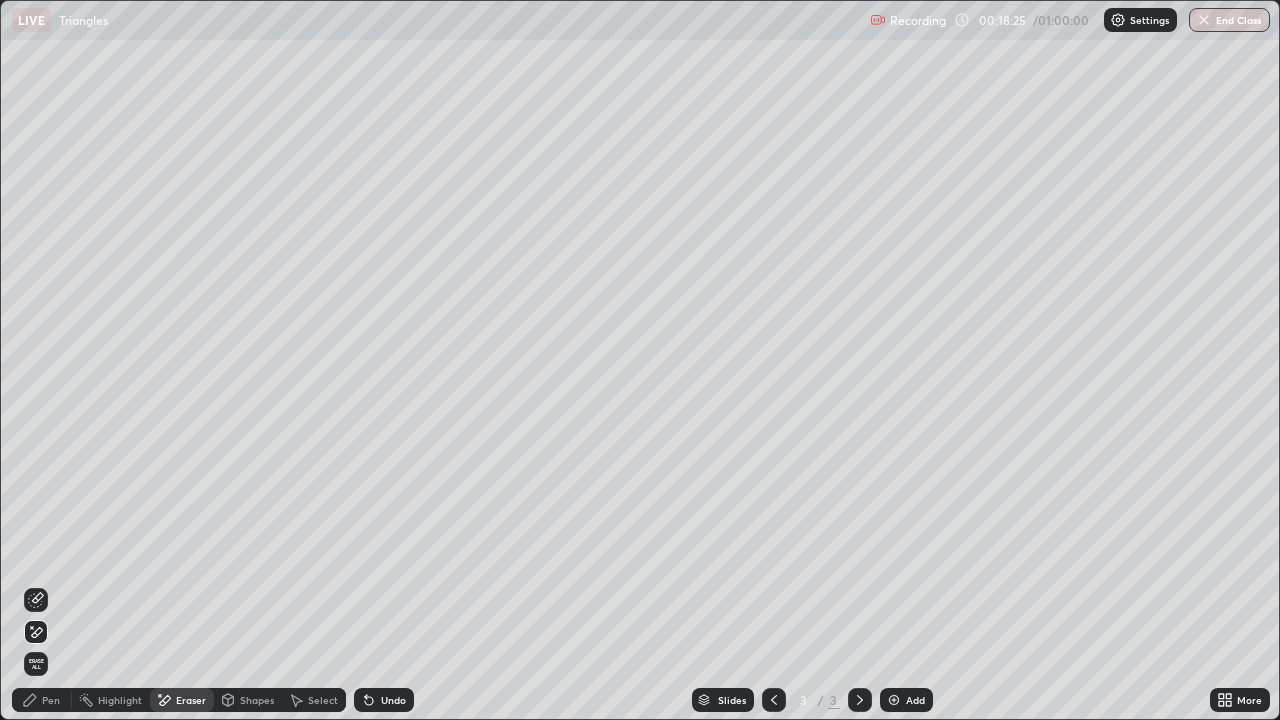 click 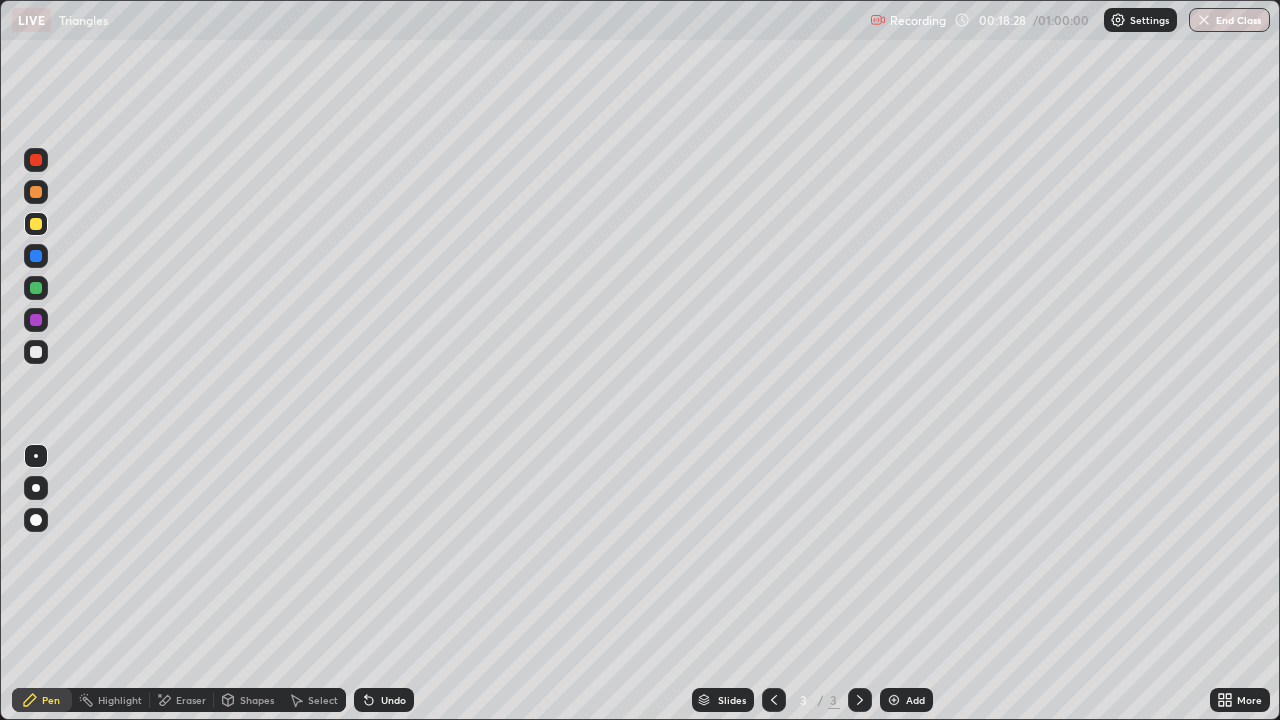 click on "Eraser" at bounding box center (182, 700) 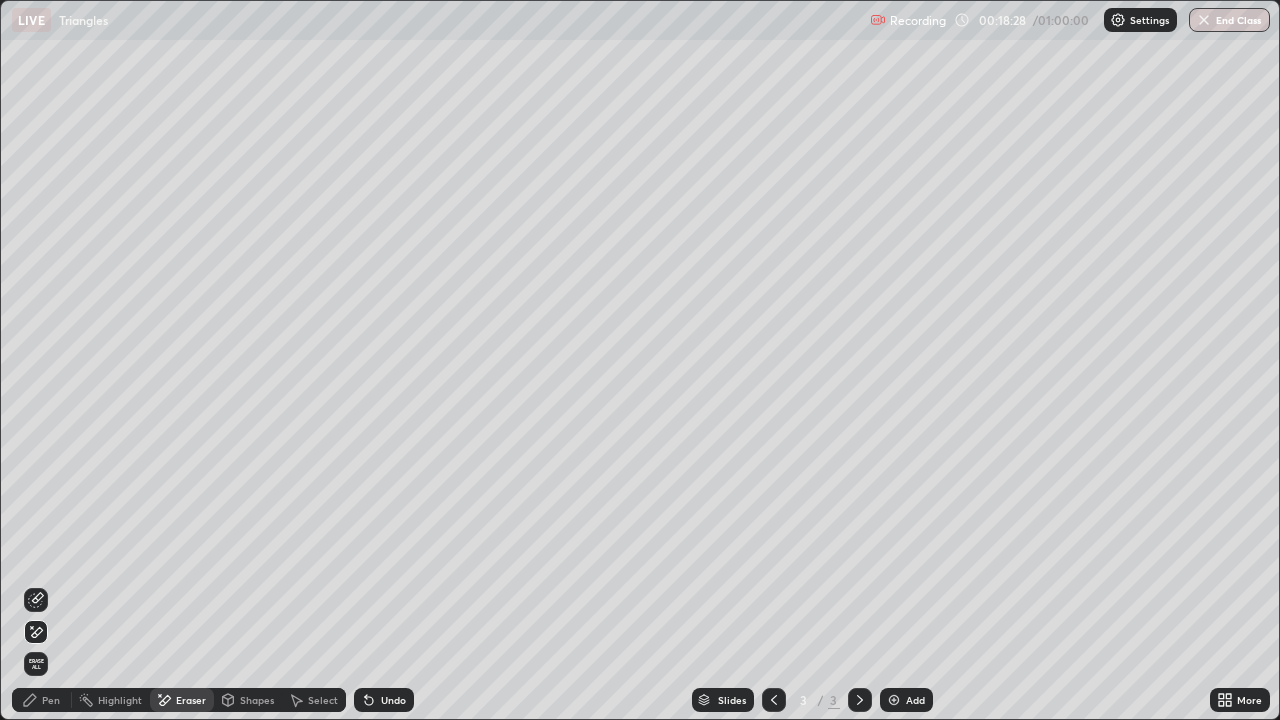 click on "Eraser" at bounding box center (191, 700) 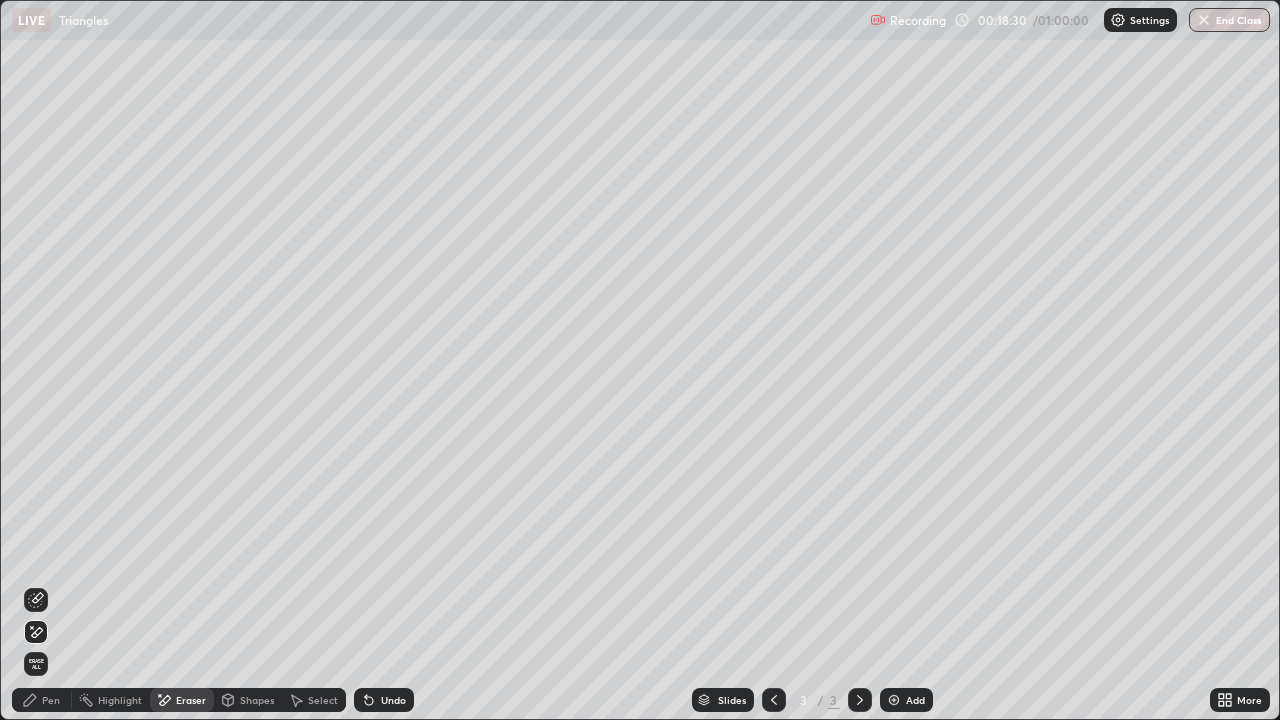 click on "Pen" at bounding box center (42, 700) 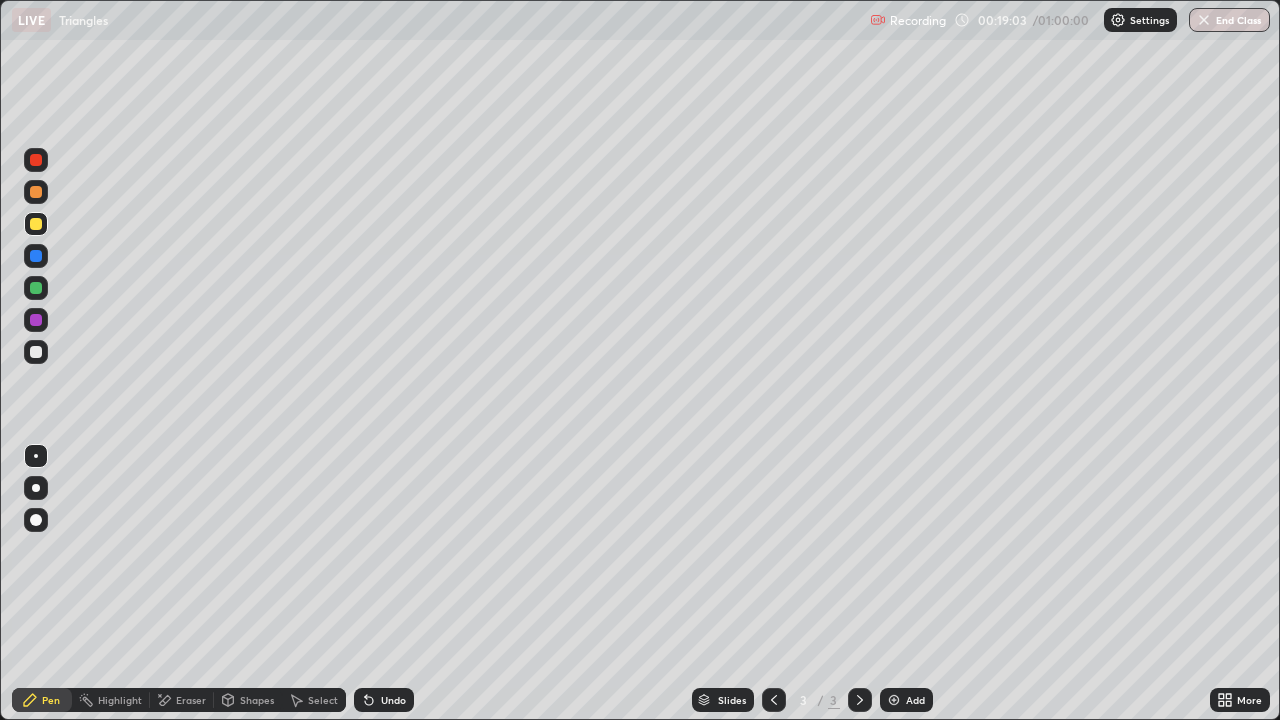 click 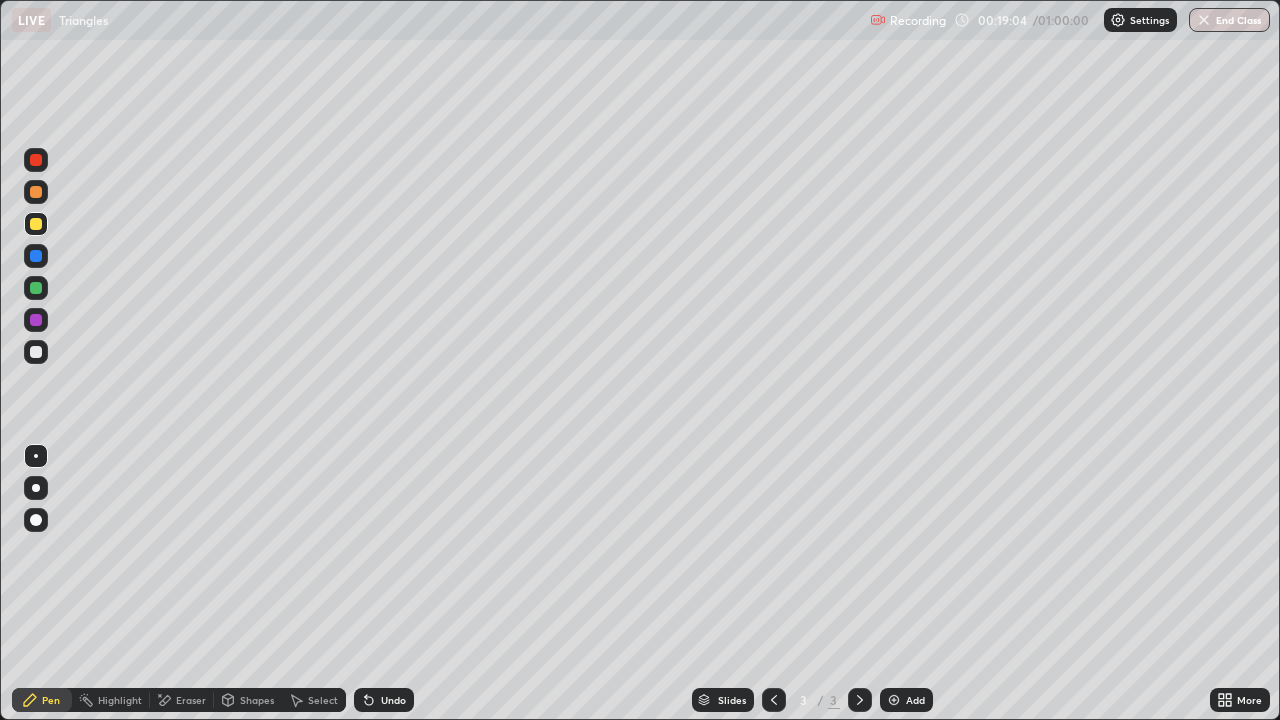 click 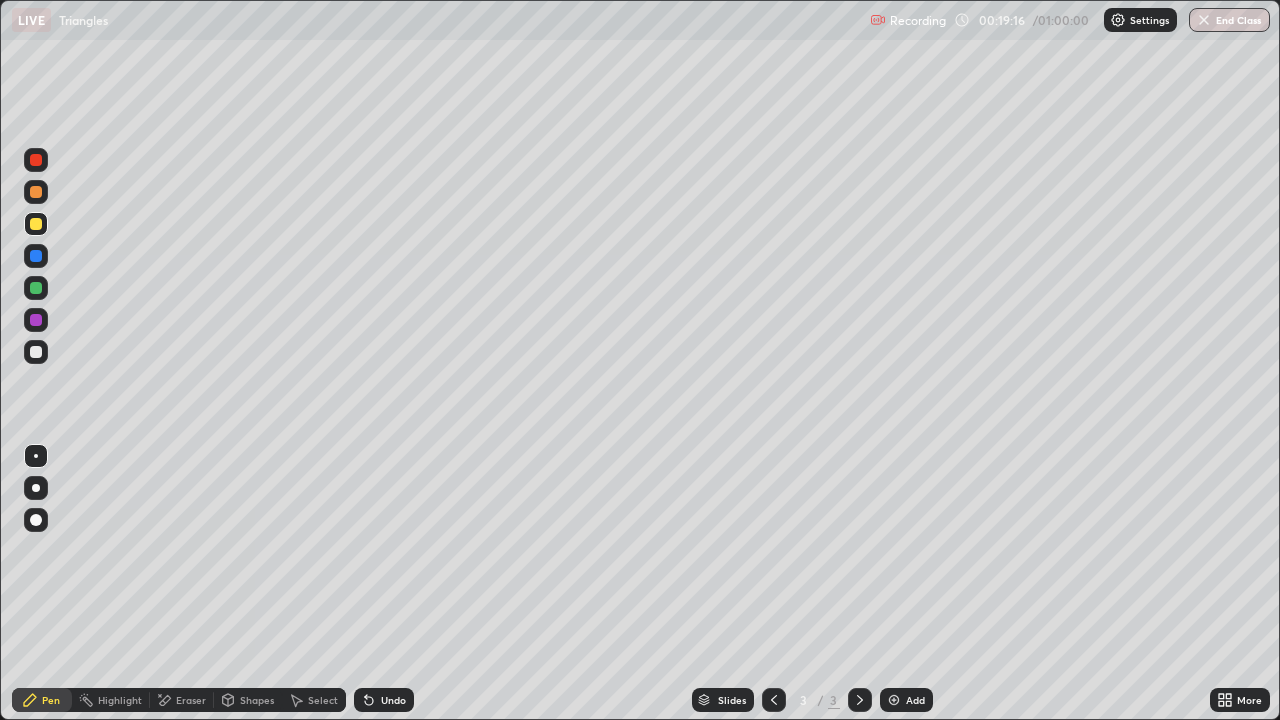 click at bounding box center [36, 192] 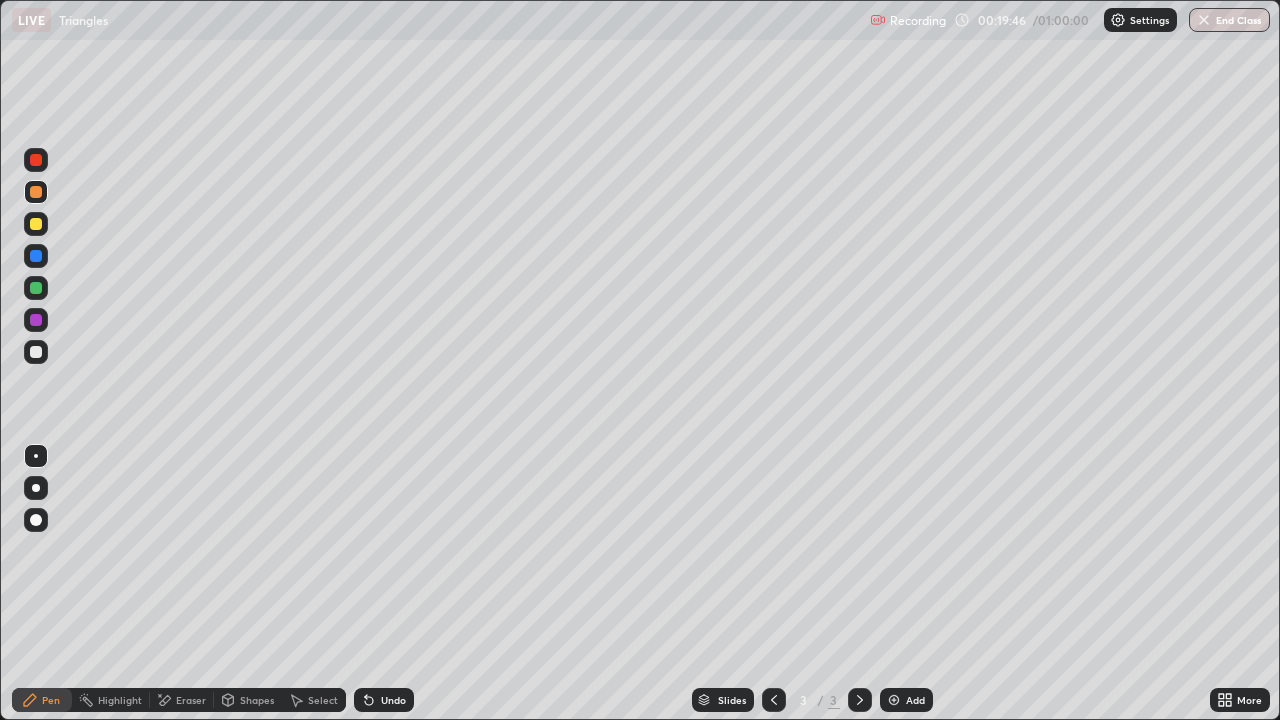 click at bounding box center (36, 256) 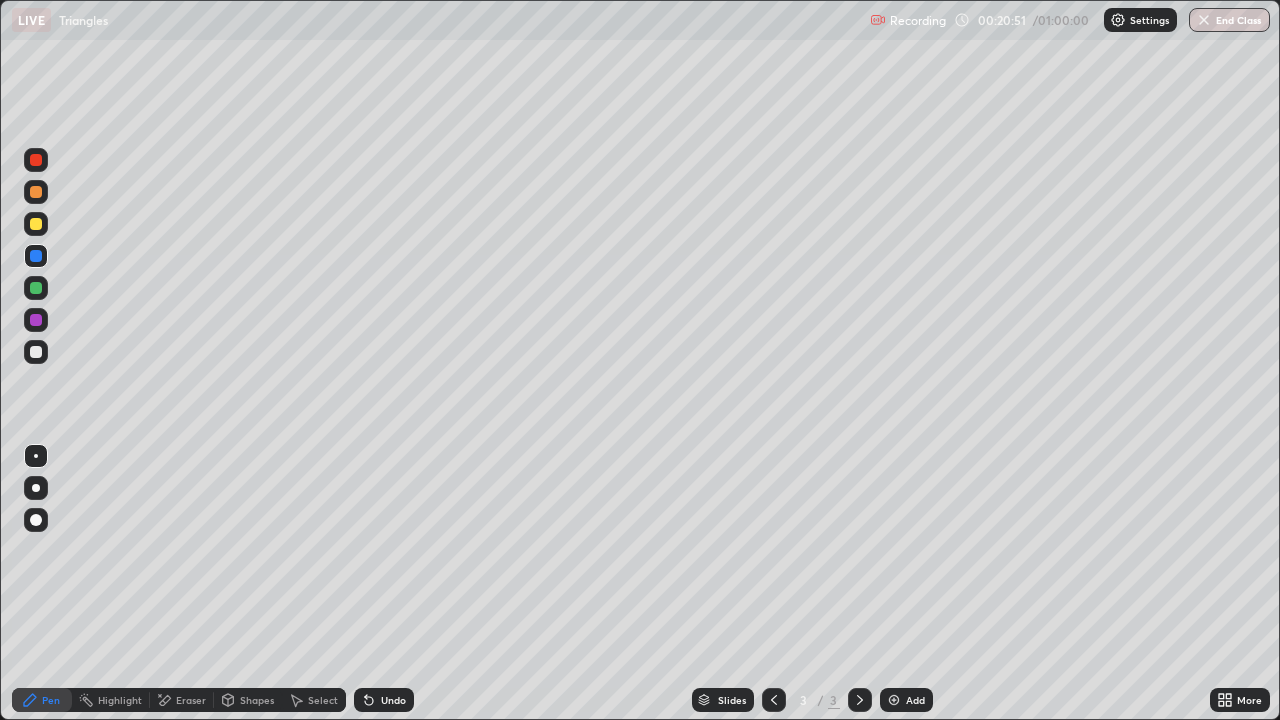 click on "Undo" at bounding box center [393, 700] 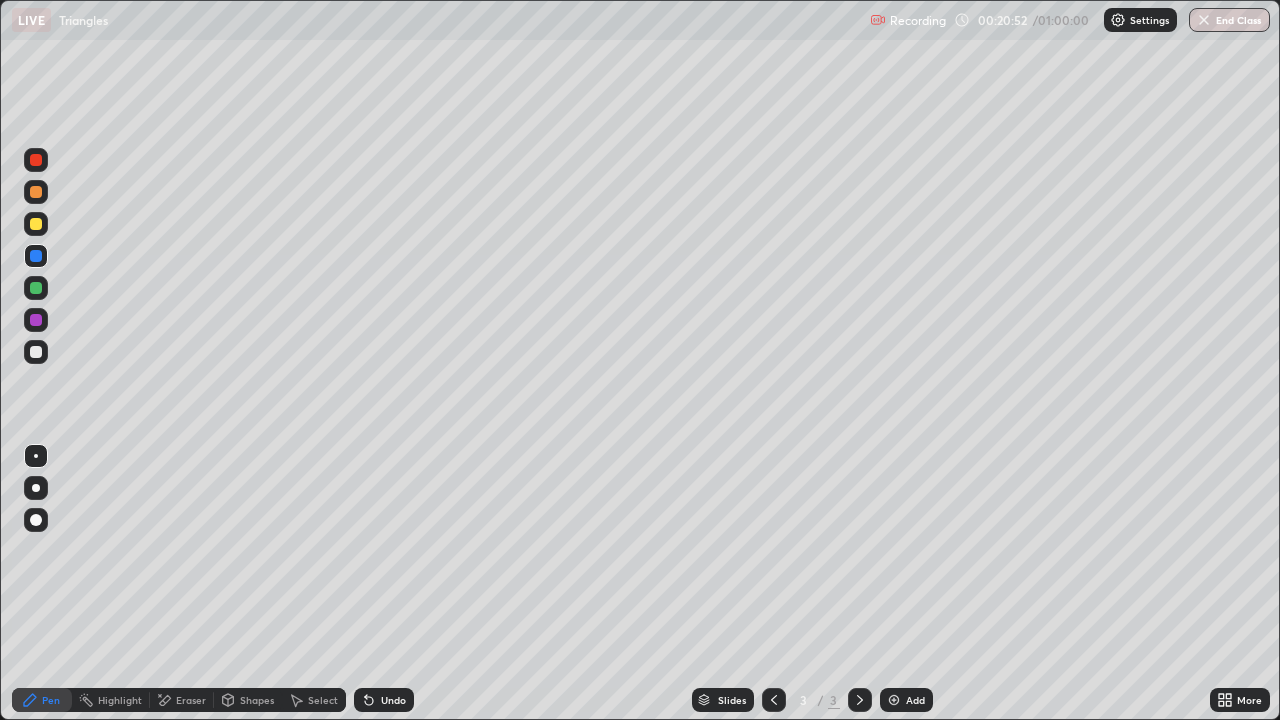 click on "Undo" at bounding box center [384, 700] 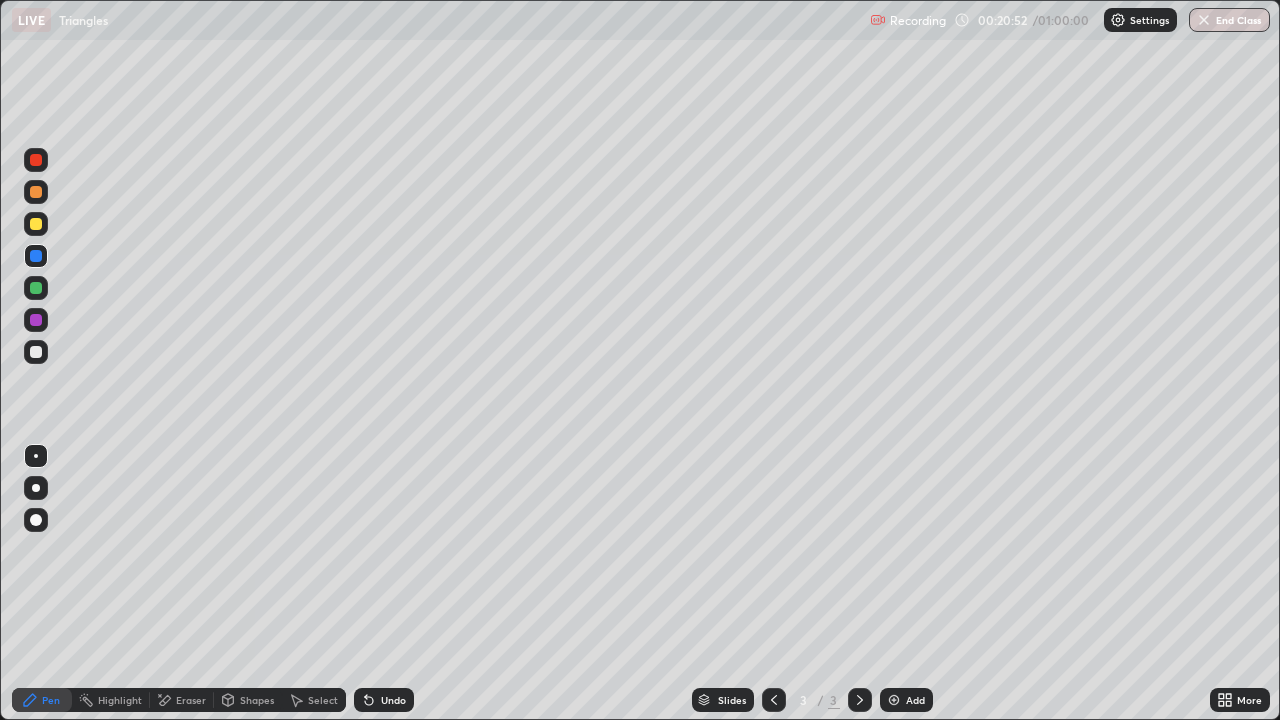 click on "Undo" at bounding box center (393, 700) 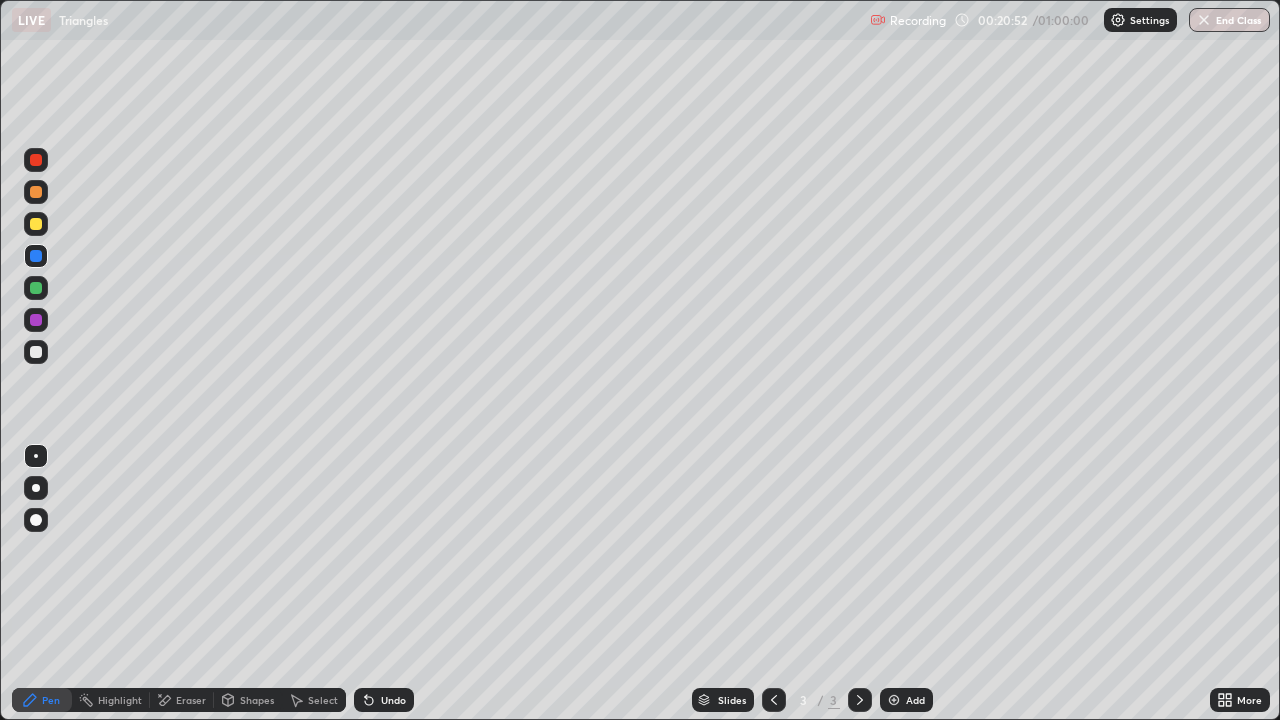 click on "Undo" at bounding box center [393, 700] 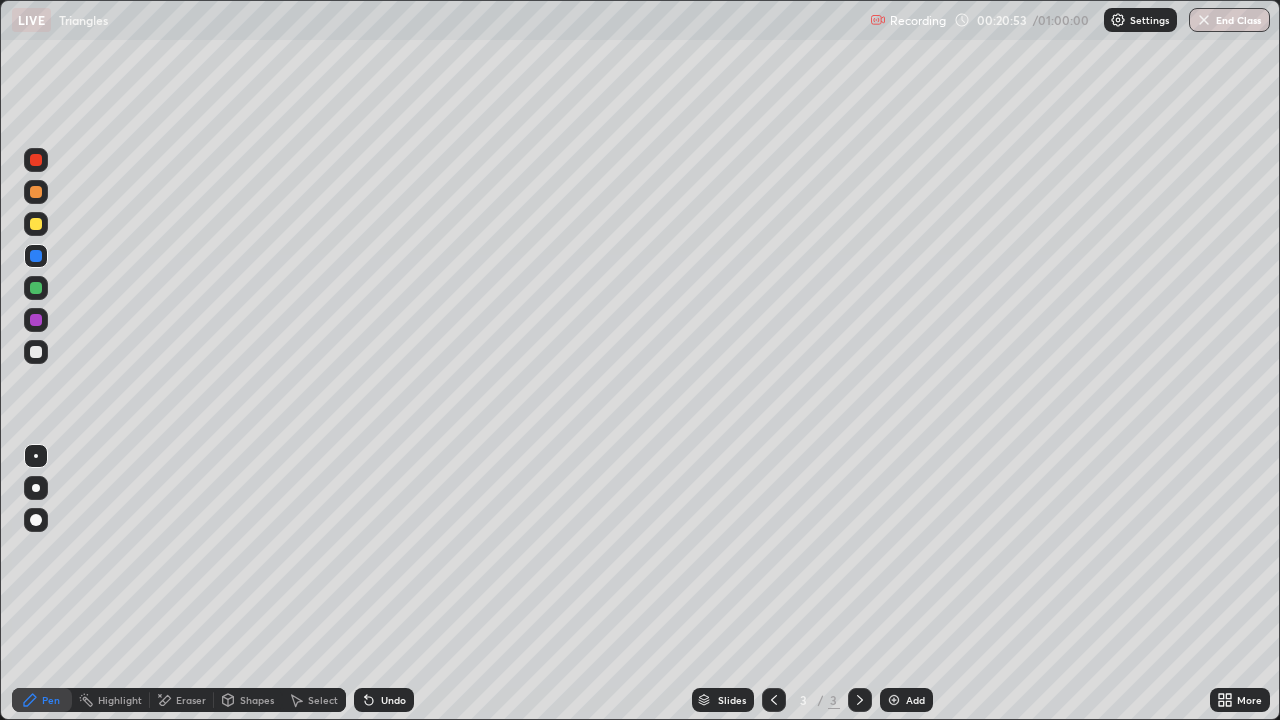 click on "Undo" at bounding box center (393, 700) 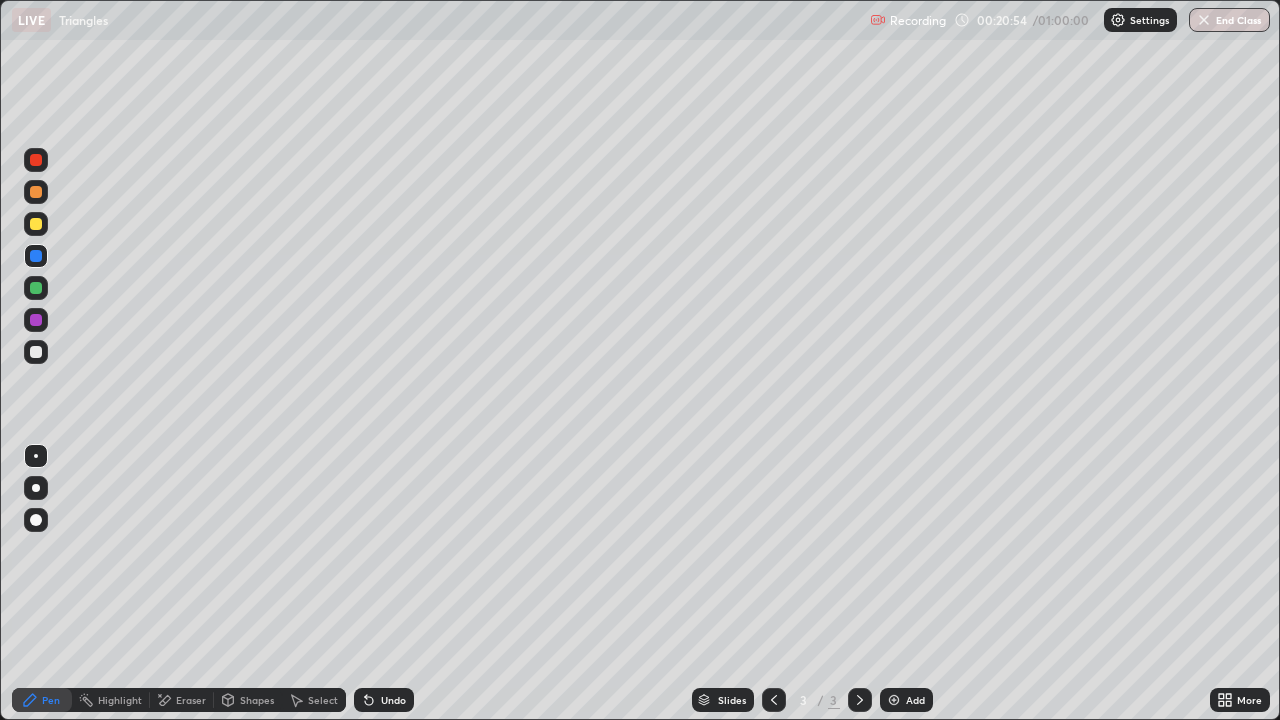 click on "Undo" at bounding box center [393, 700] 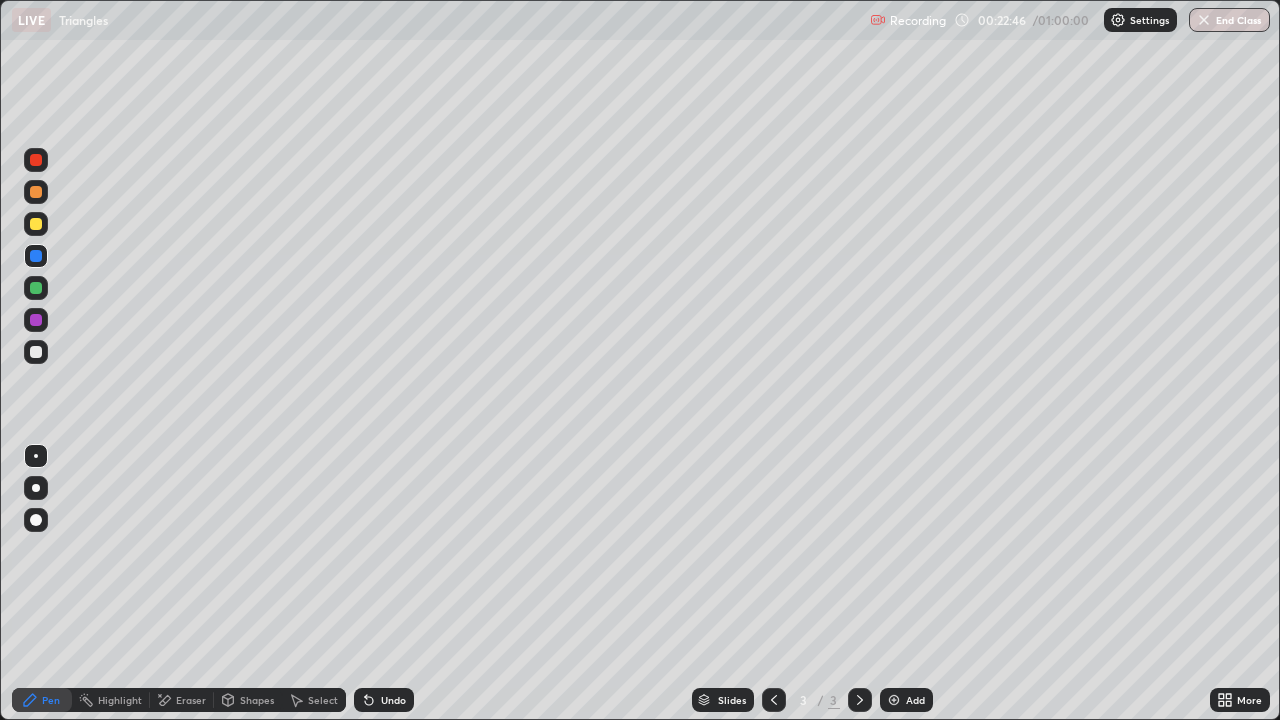 click on "Add" at bounding box center (915, 700) 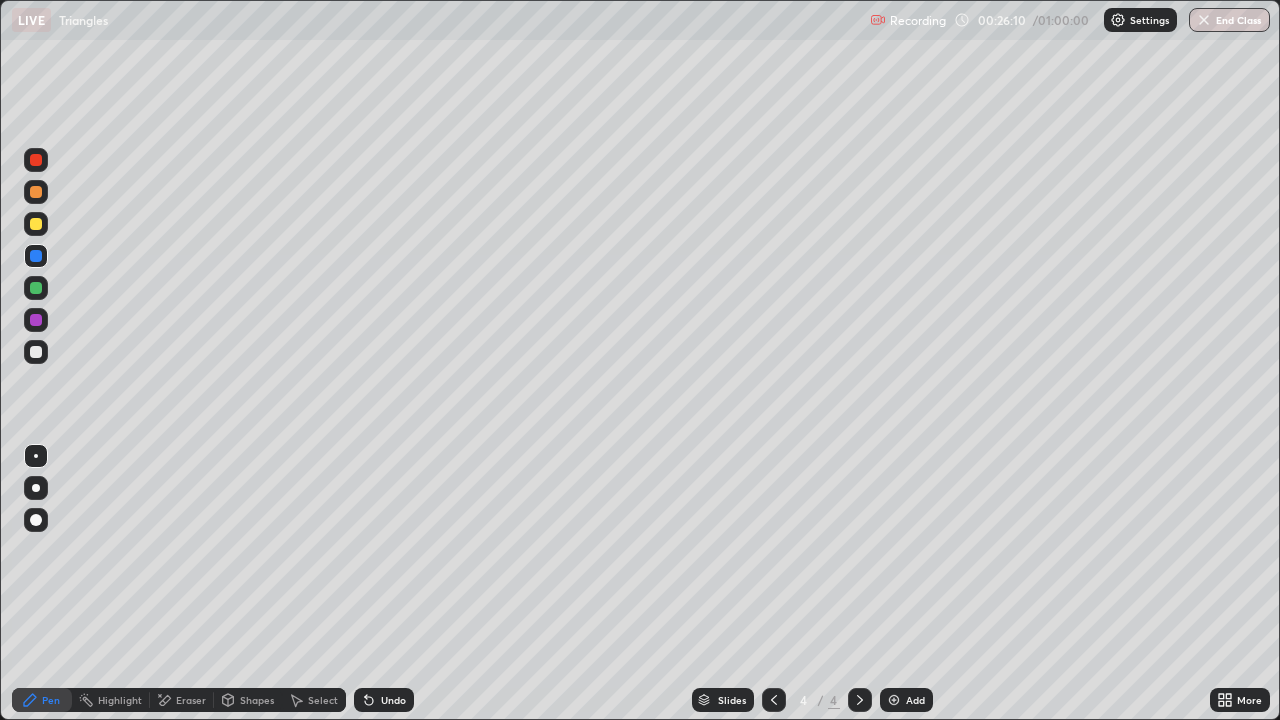 click at bounding box center [36, 224] 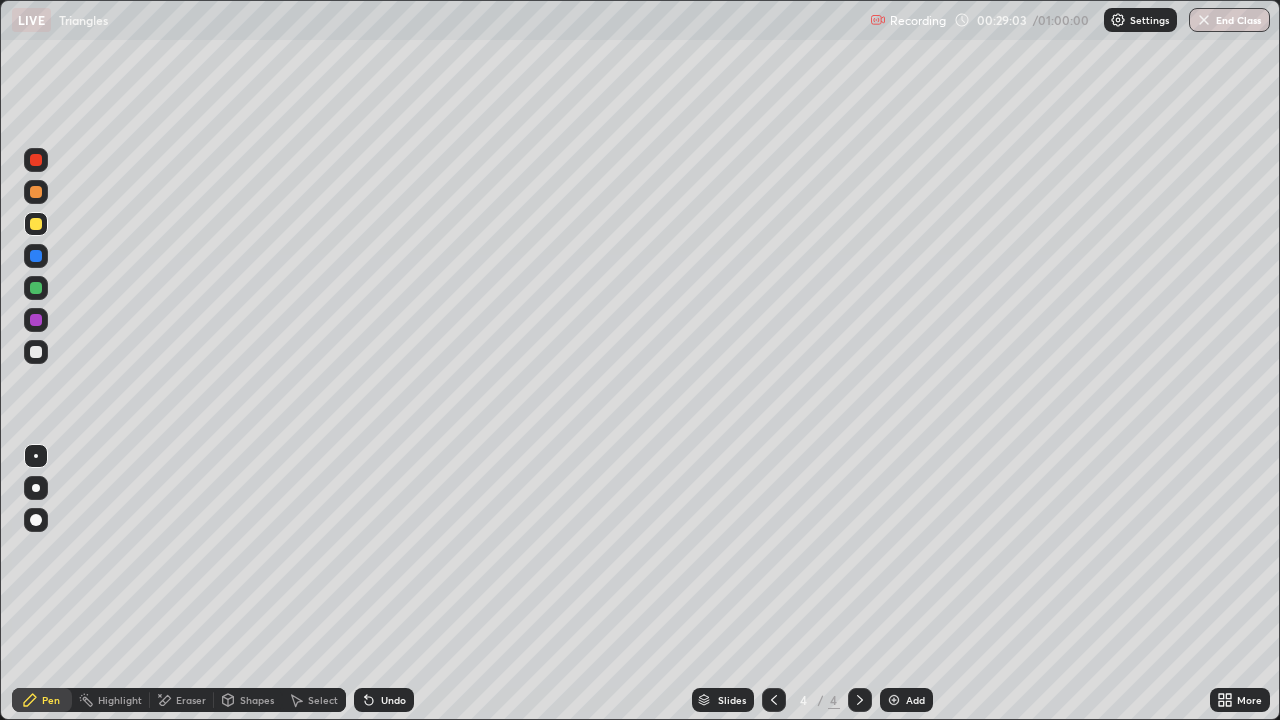click on "Undo" at bounding box center (380, 700) 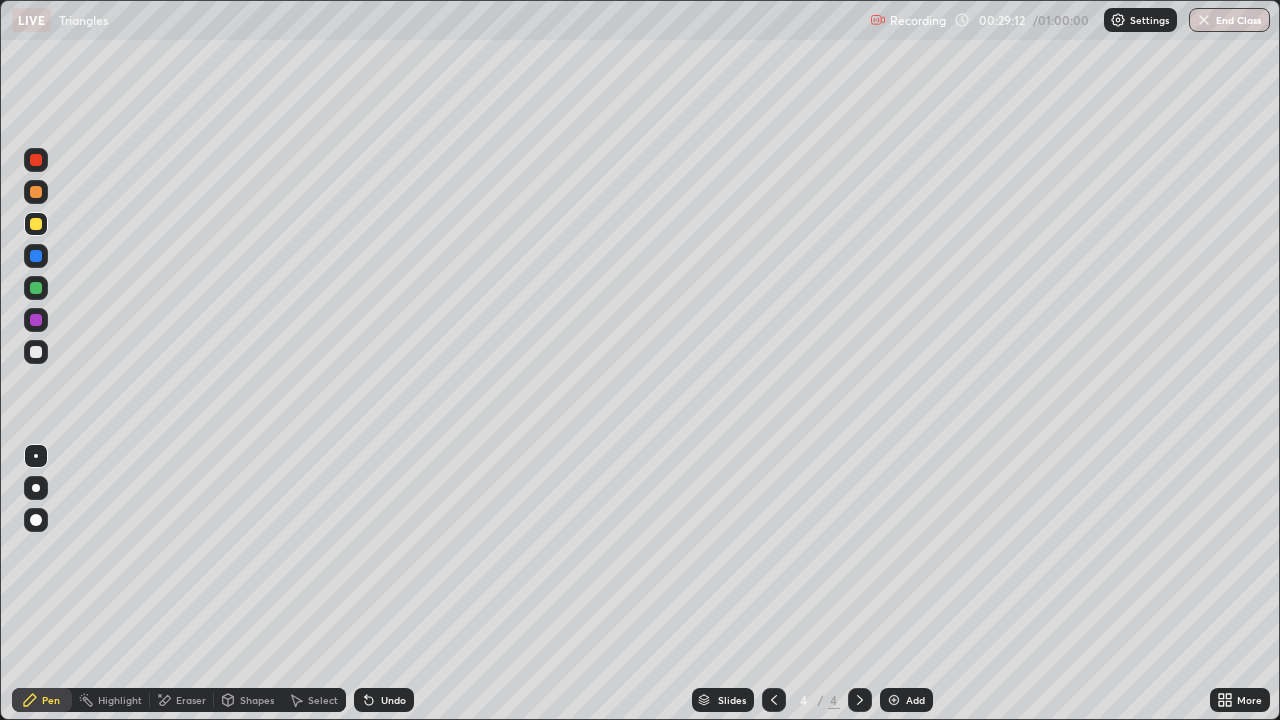 click on "Undo" at bounding box center [384, 700] 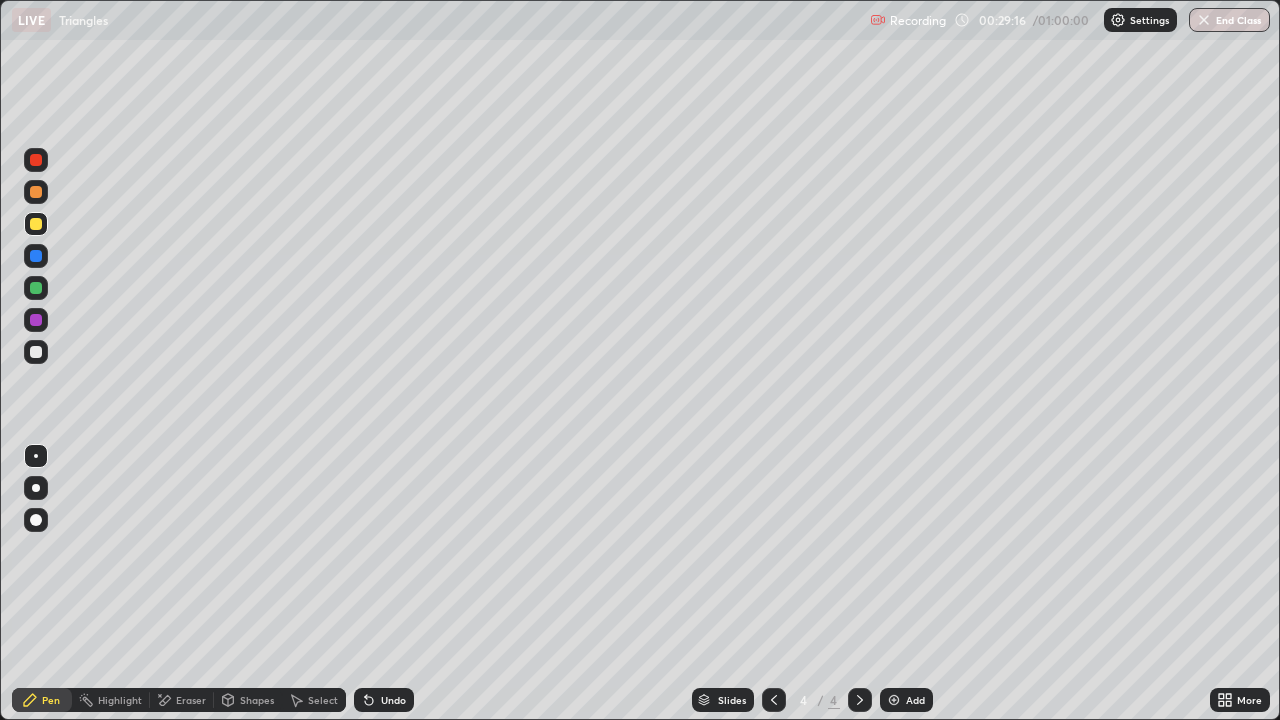 click on "Undo" at bounding box center [380, 700] 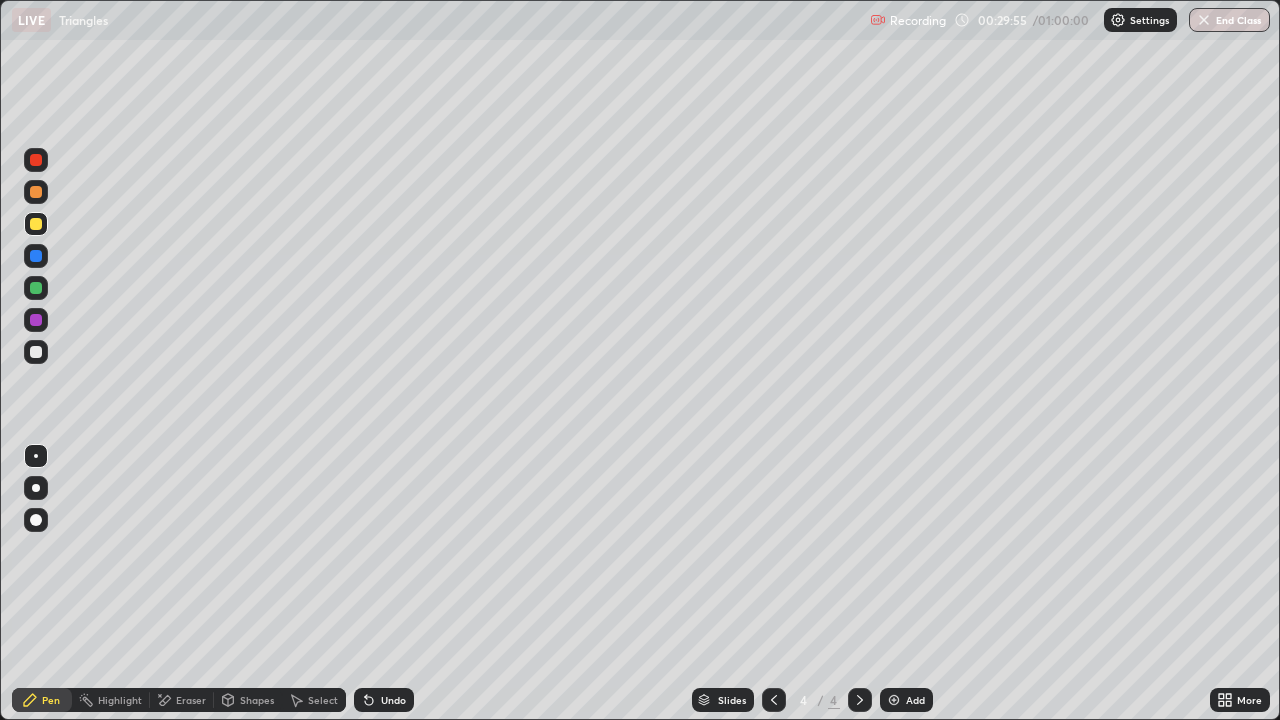 click at bounding box center (36, 352) 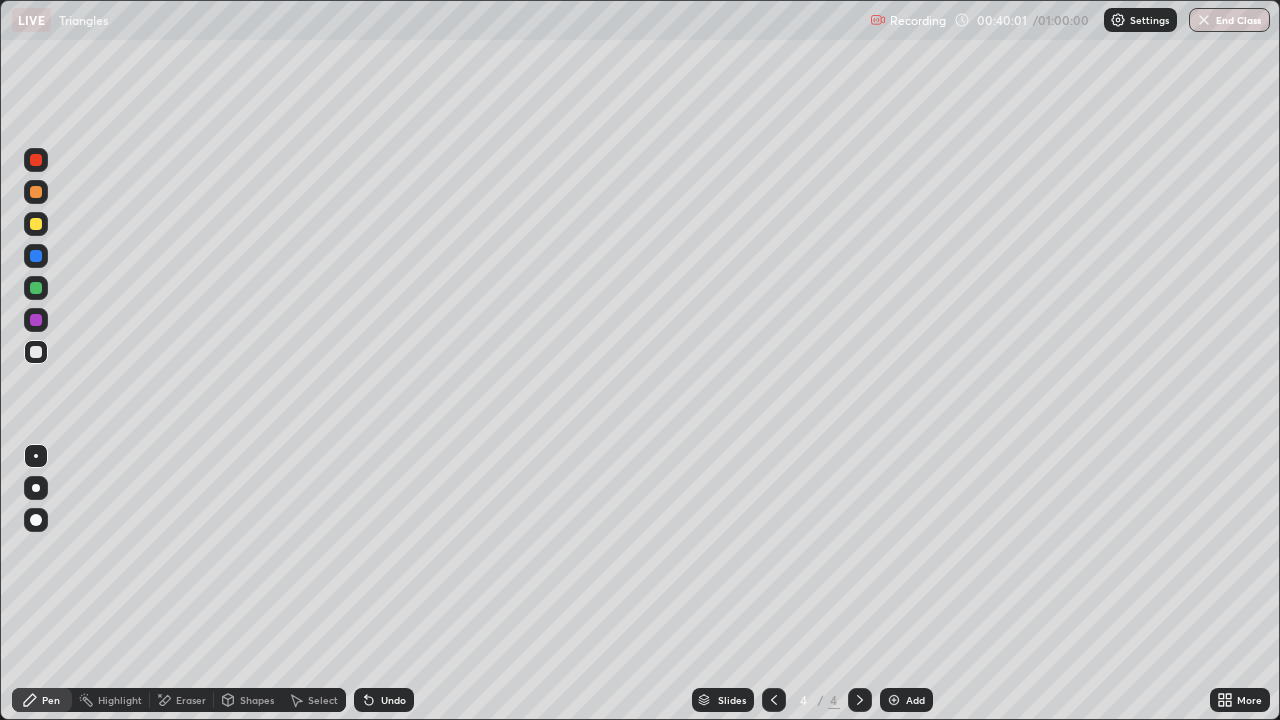 click at bounding box center (894, 700) 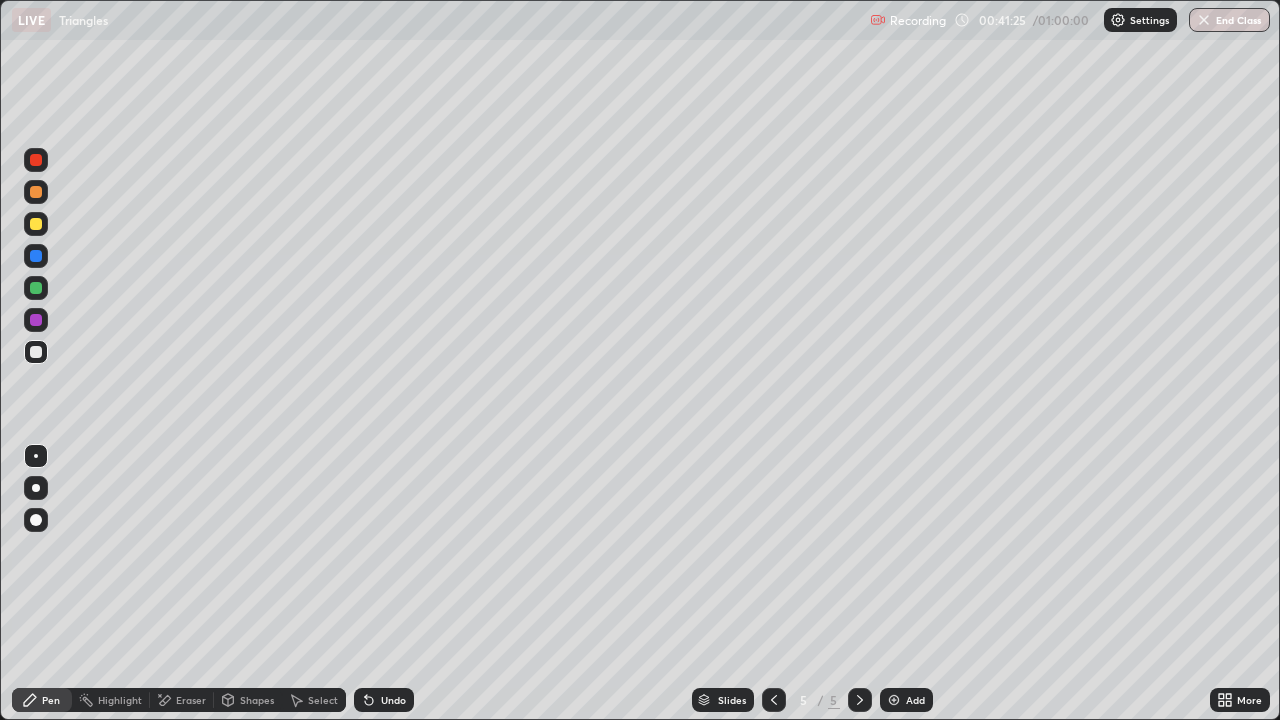 click at bounding box center [36, 224] 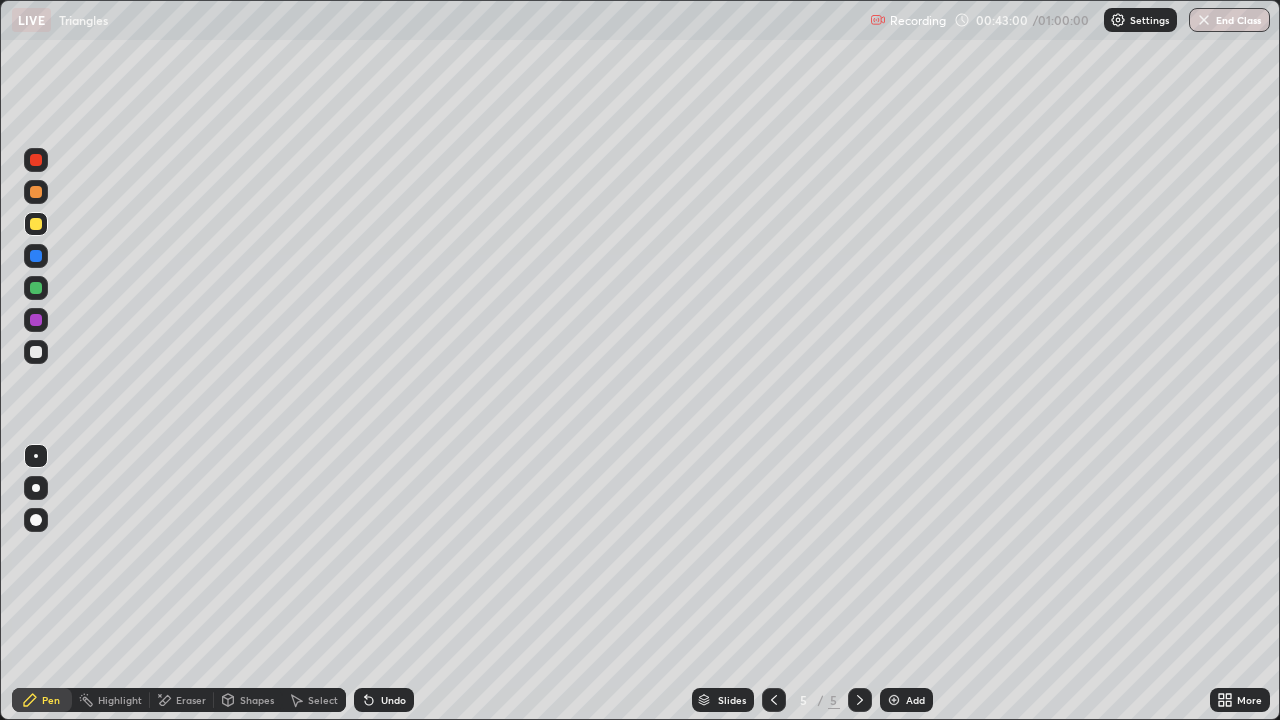 click on "Add" at bounding box center [915, 700] 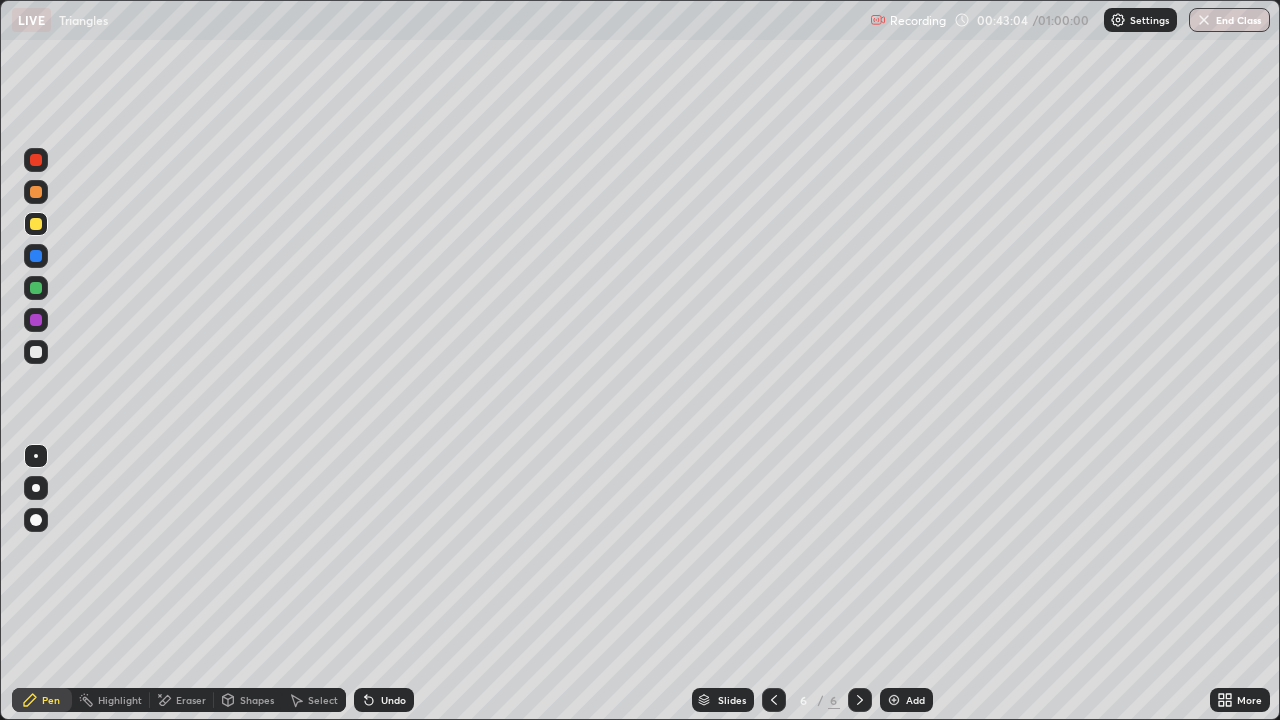 click on "Undo" at bounding box center (393, 700) 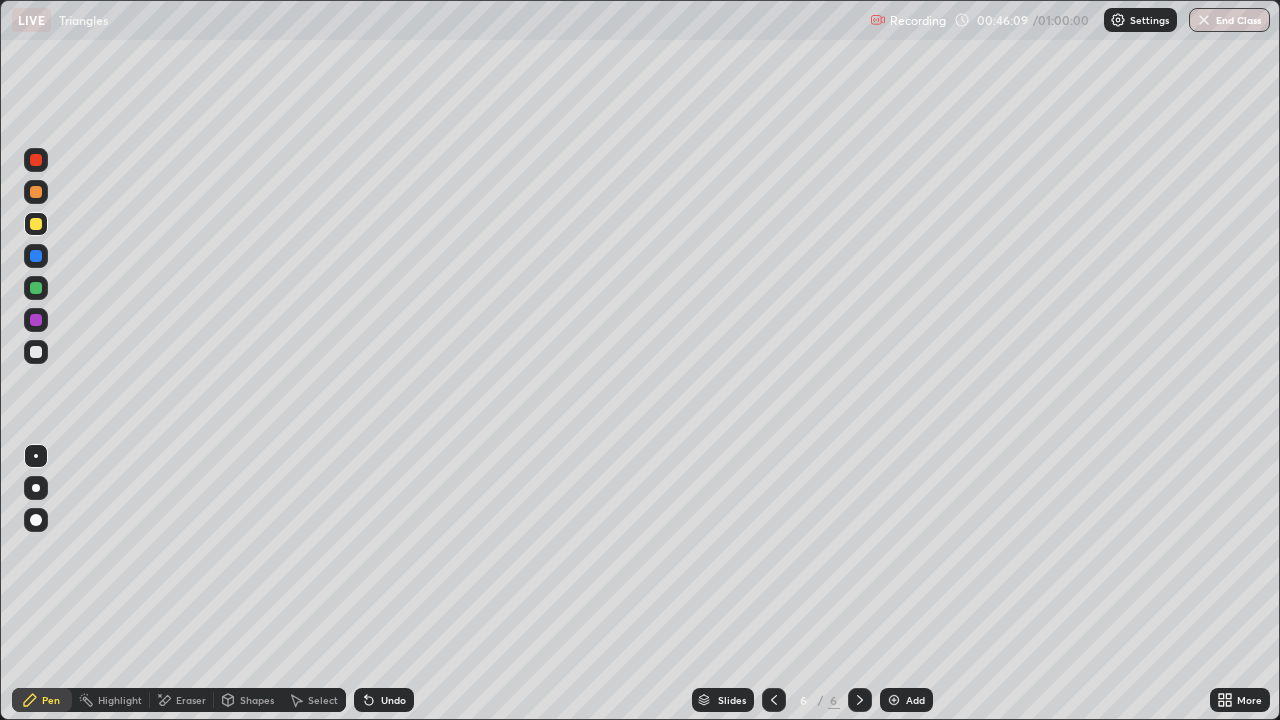 click at bounding box center (36, 352) 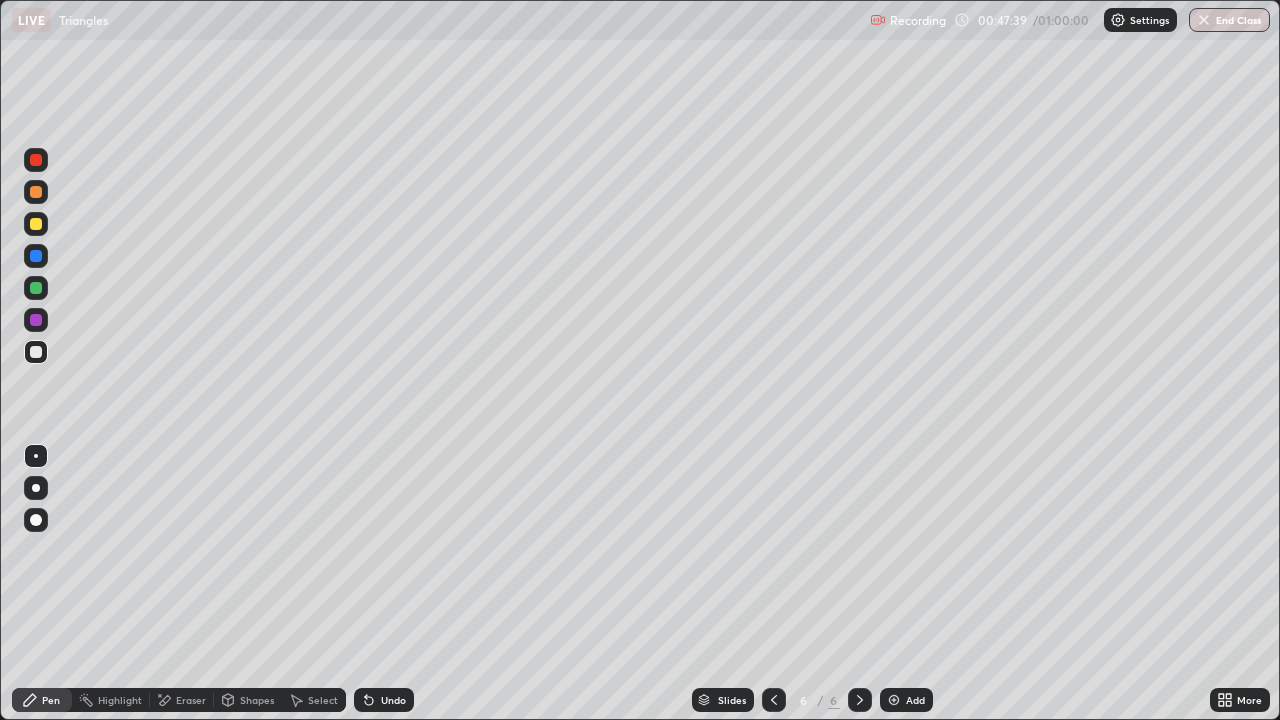 click at bounding box center (36, 320) 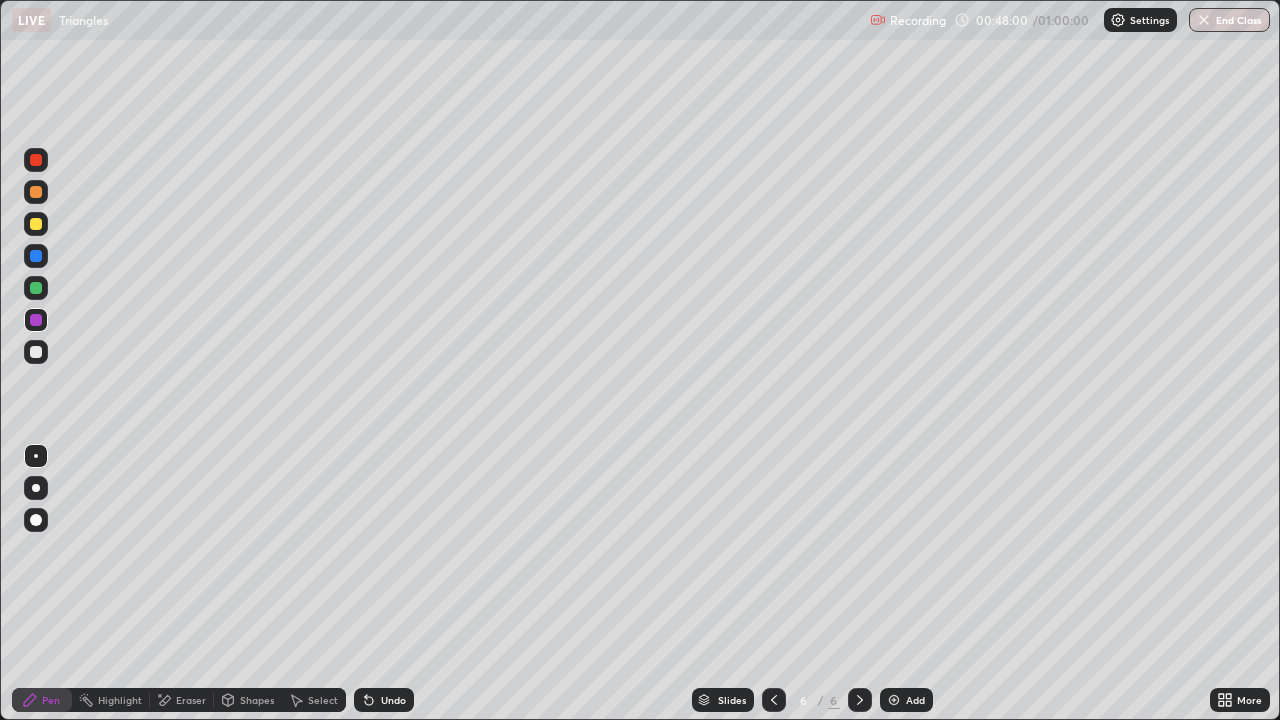 click on "Undo" at bounding box center (393, 700) 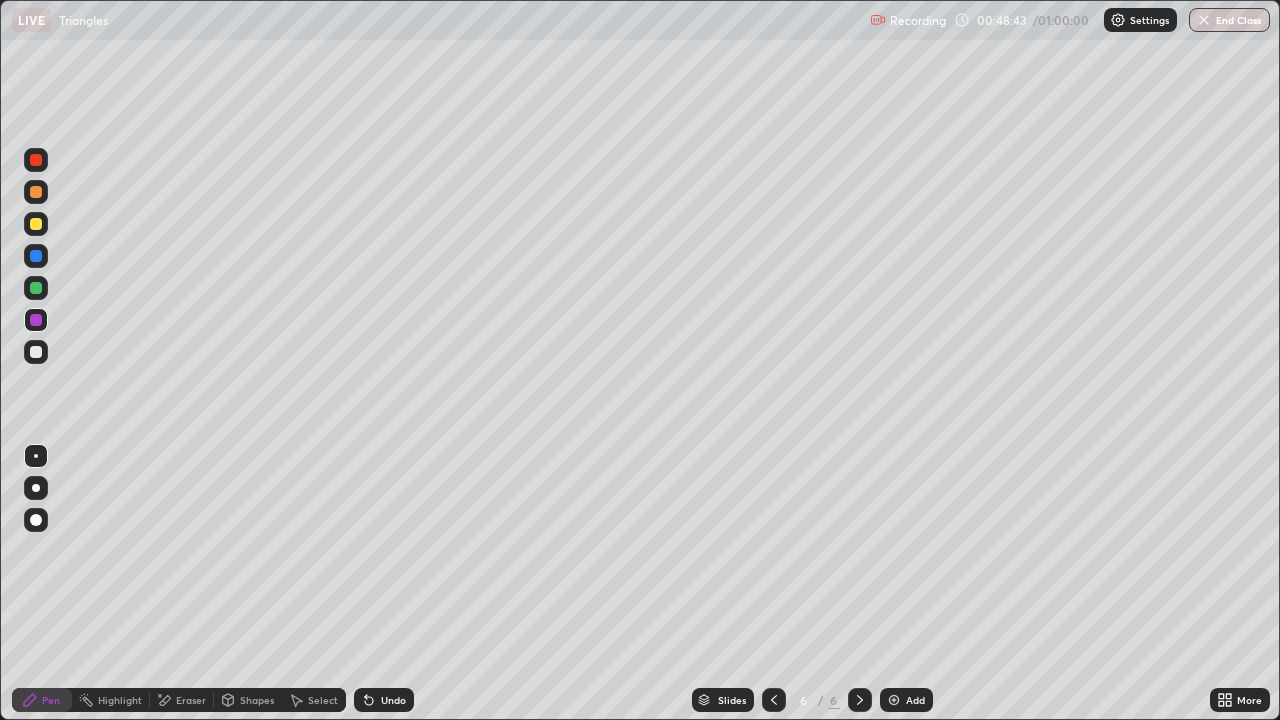 click at bounding box center (36, 224) 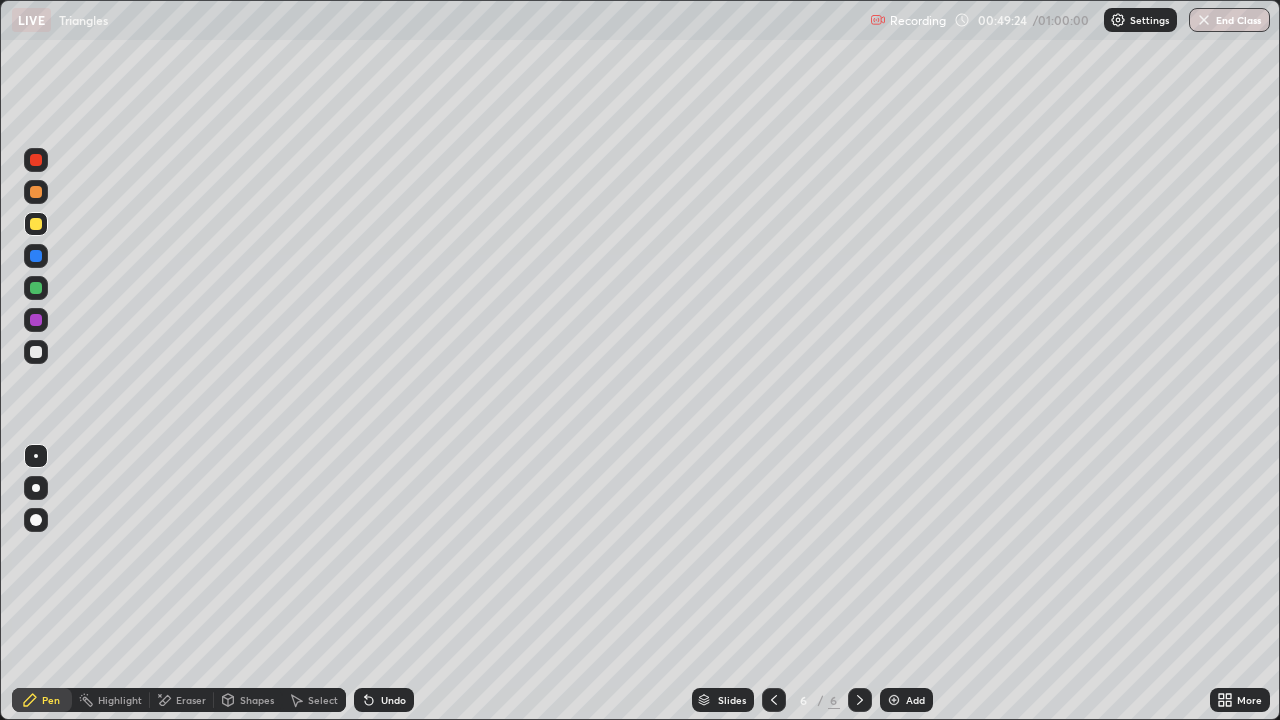 click on "Undo" at bounding box center (393, 700) 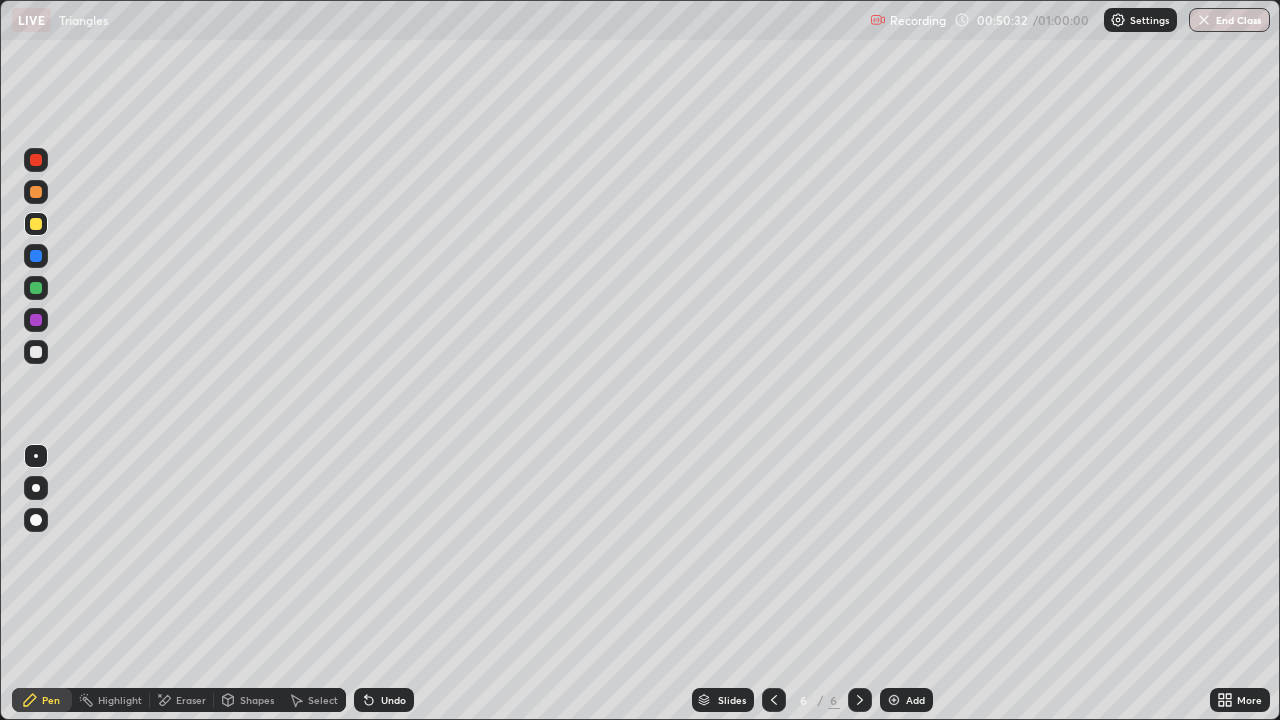 click on "Eraser" at bounding box center [191, 700] 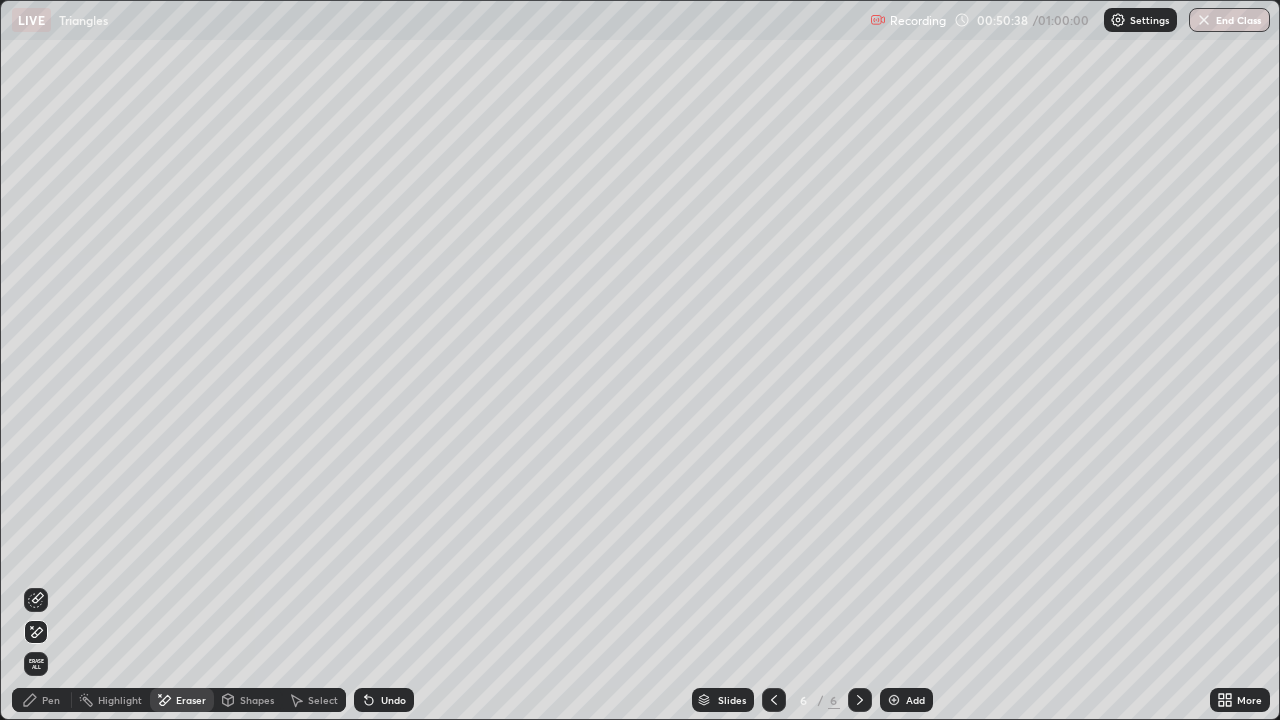 click on "Pen" at bounding box center (42, 700) 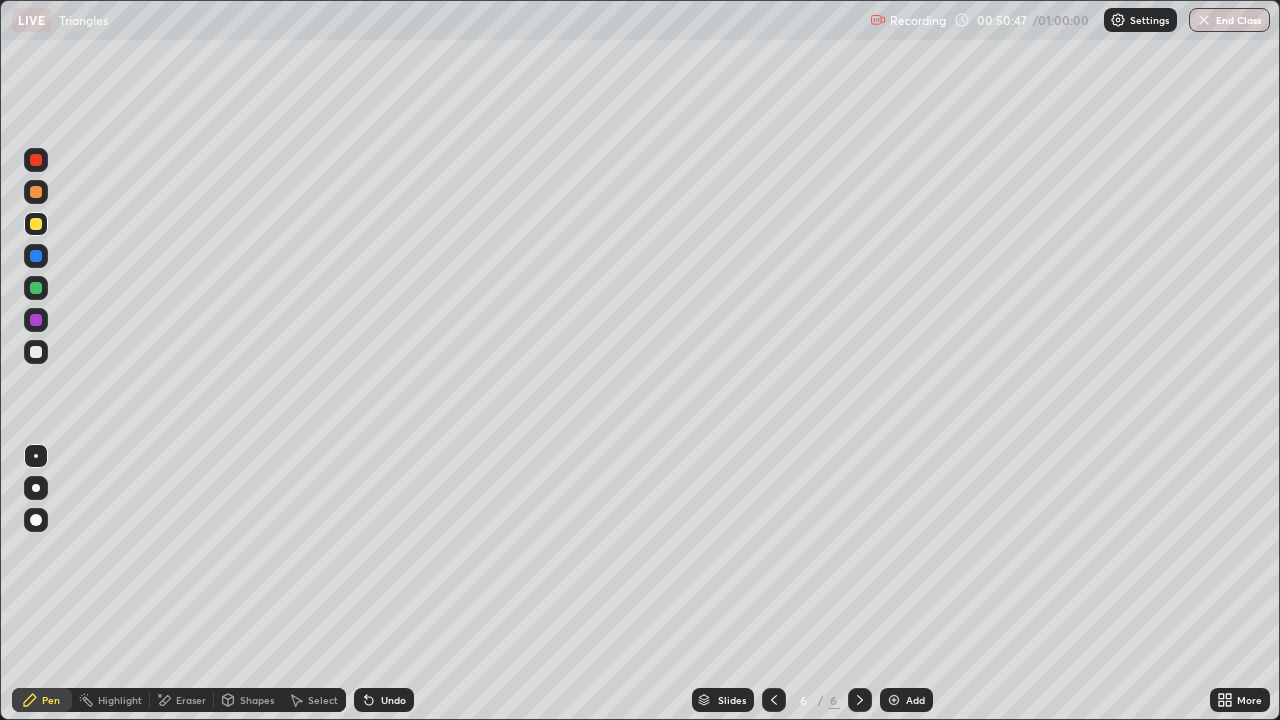 click at bounding box center (36, 352) 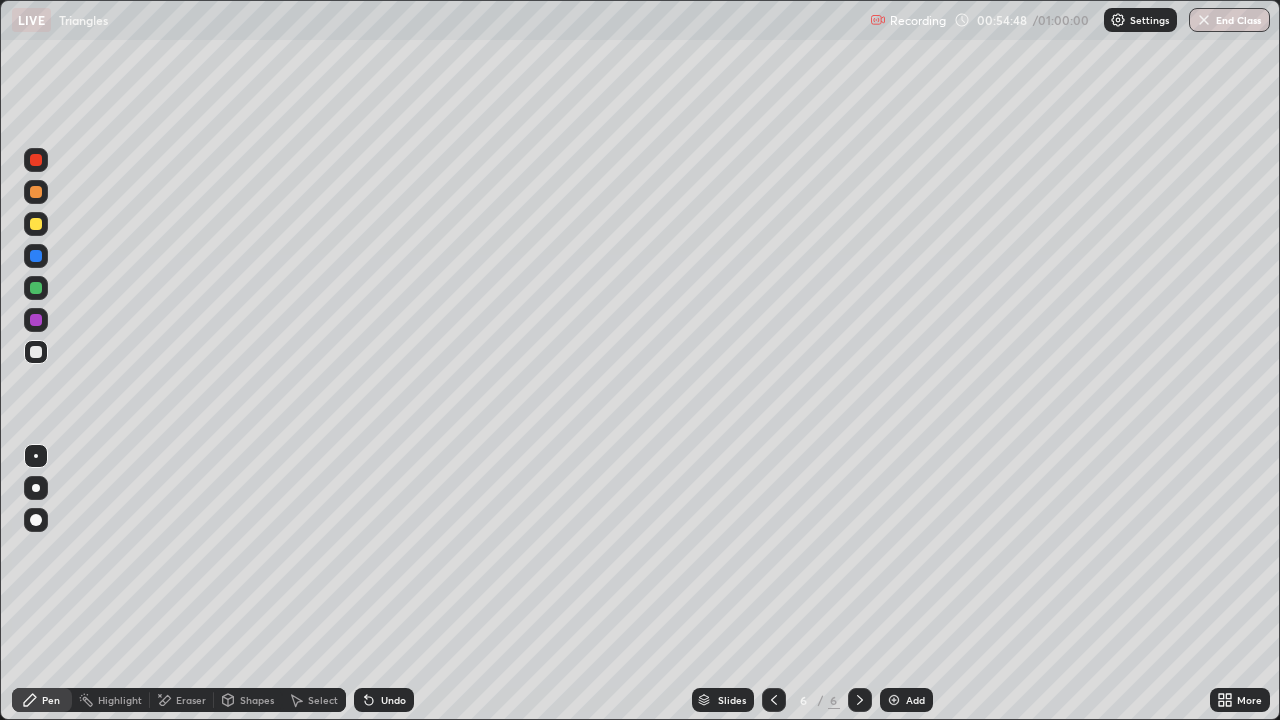 click on "End Class" at bounding box center (1229, 20) 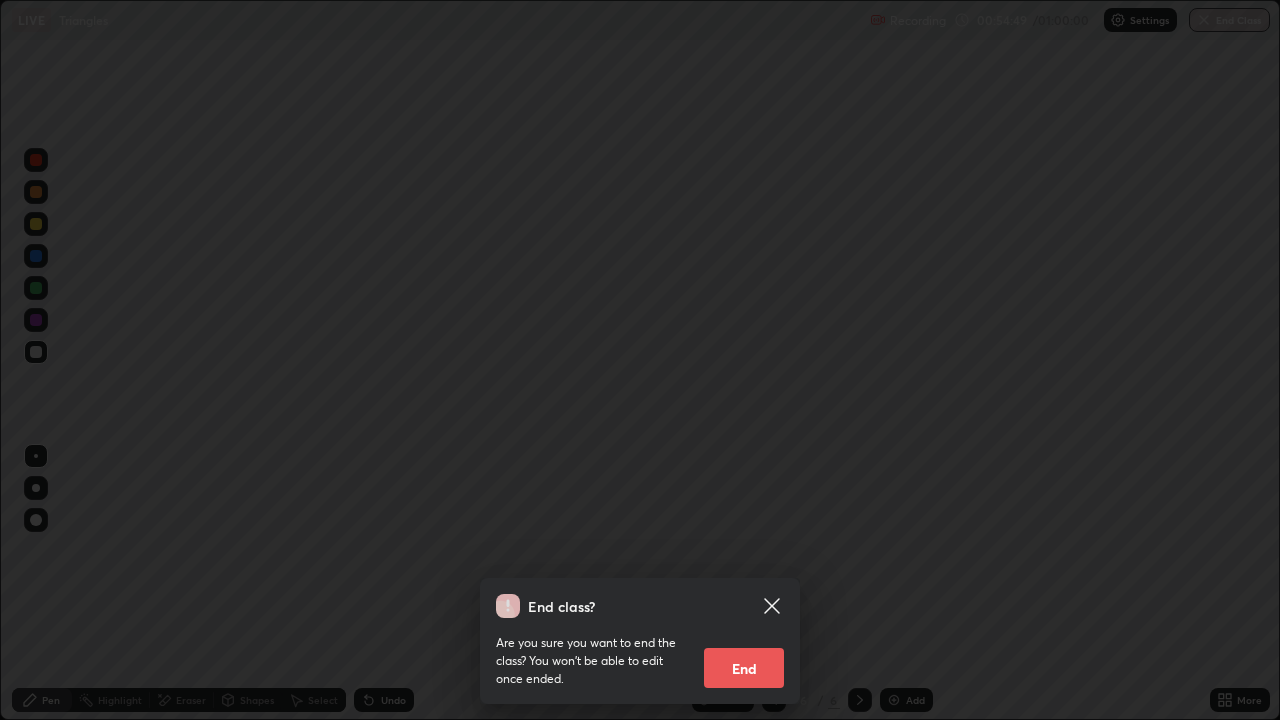 click on "End" at bounding box center [744, 668] 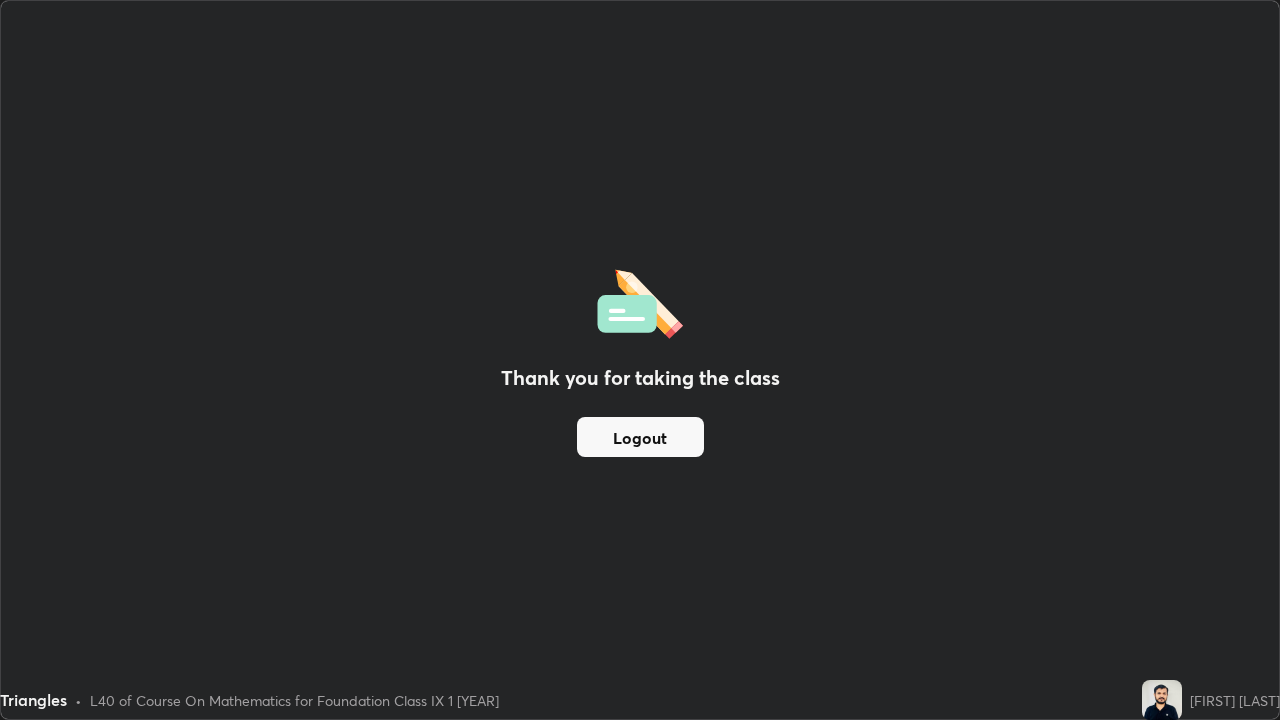 click on "Logout" at bounding box center [640, 437] 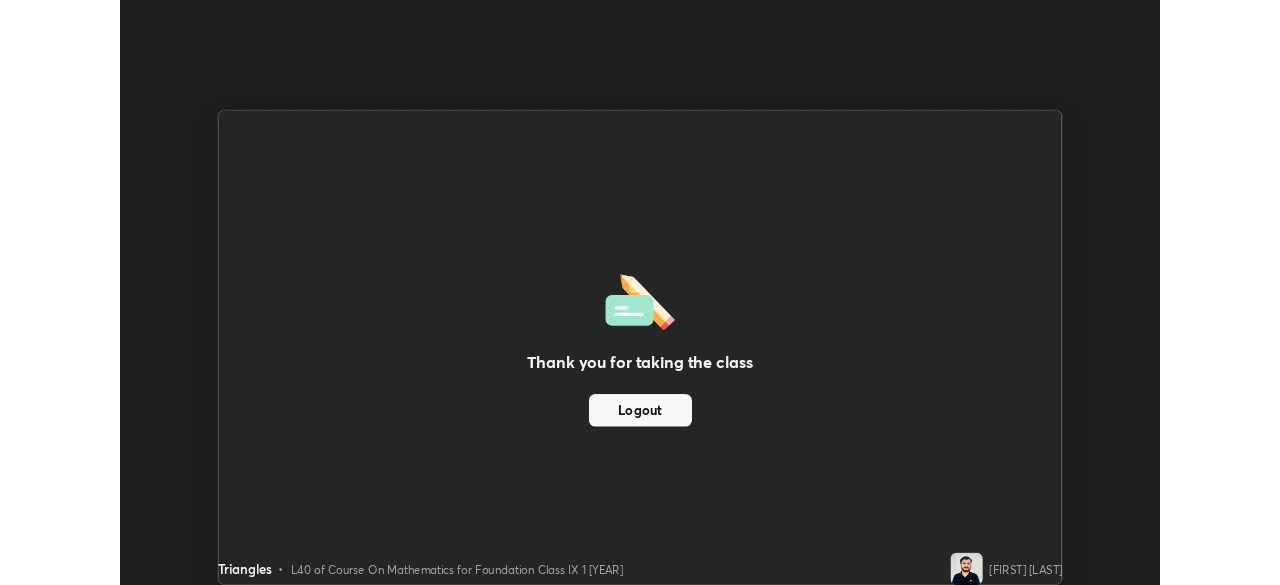 scroll, scrollTop: 585, scrollLeft: 1280, axis: both 